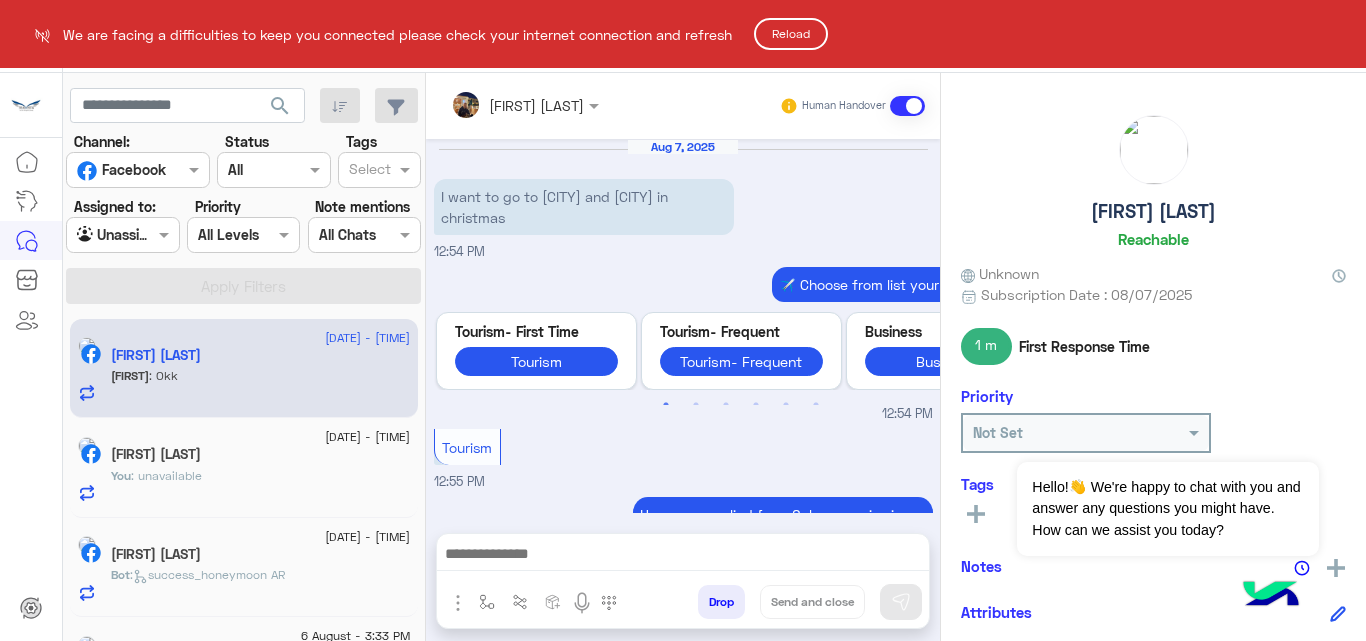 scroll, scrollTop: 0, scrollLeft: 0, axis: both 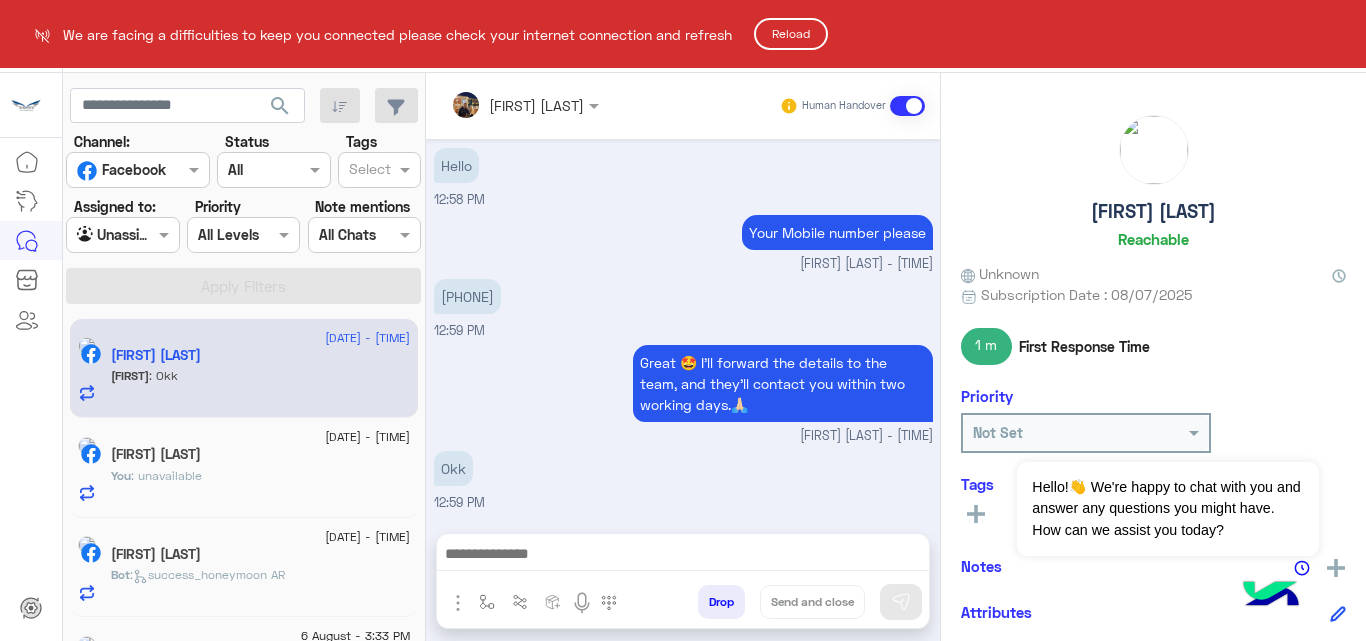 click on "Reload" 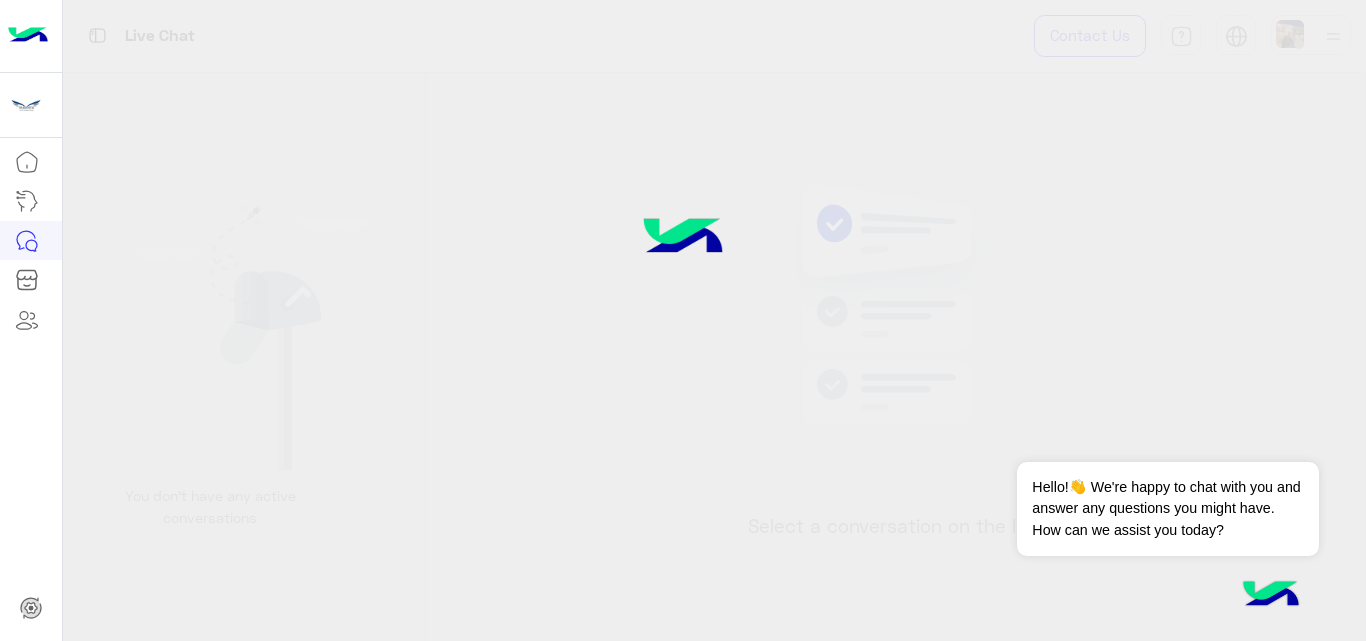 scroll, scrollTop: 0, scrollLeft: 0, axis: both 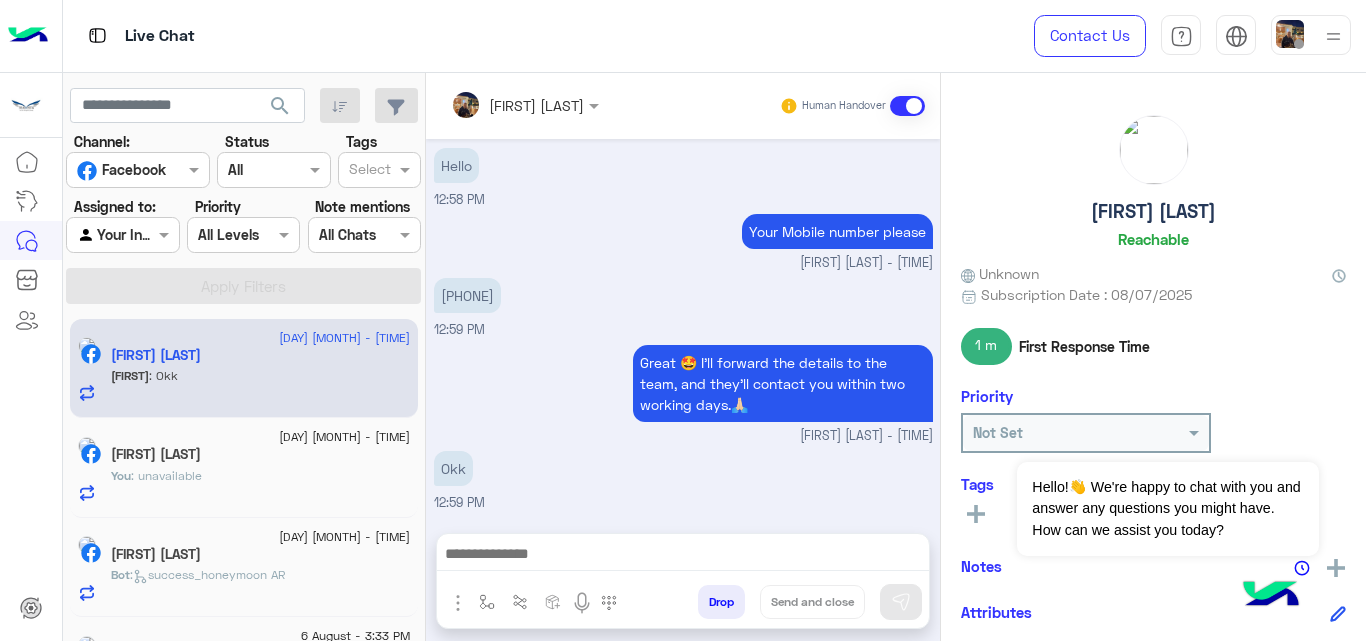 click on "Assigned to:" 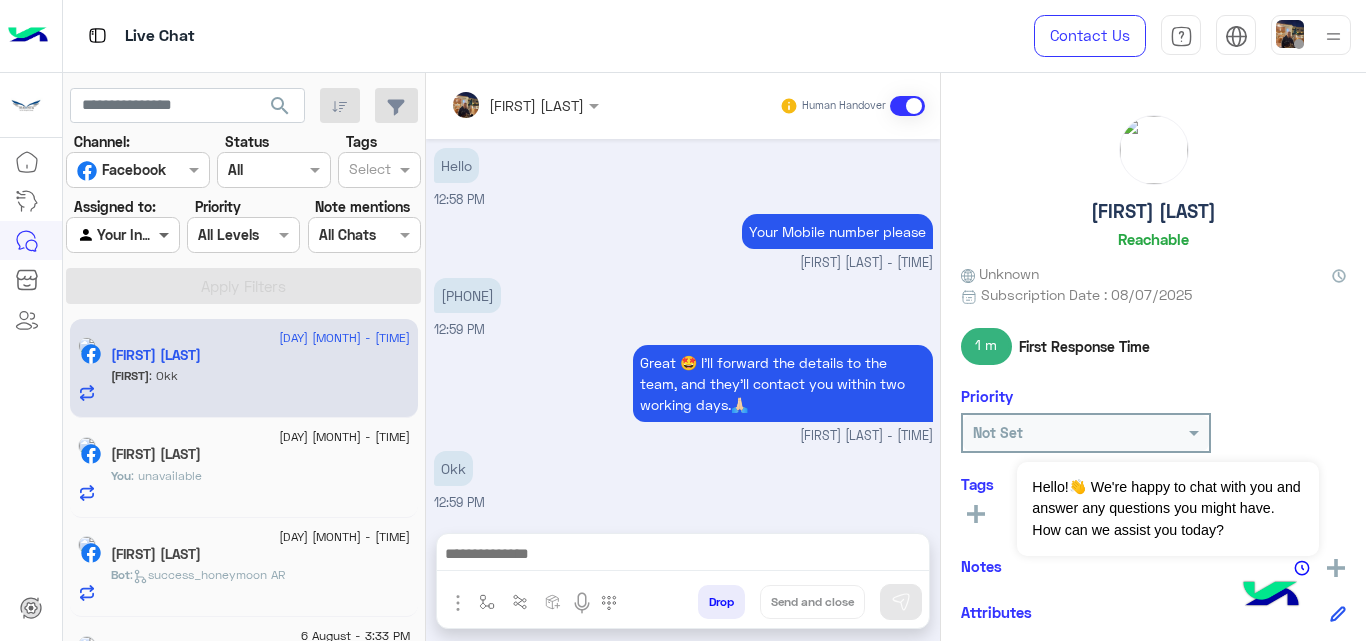 click at bounding box center [166, 234] 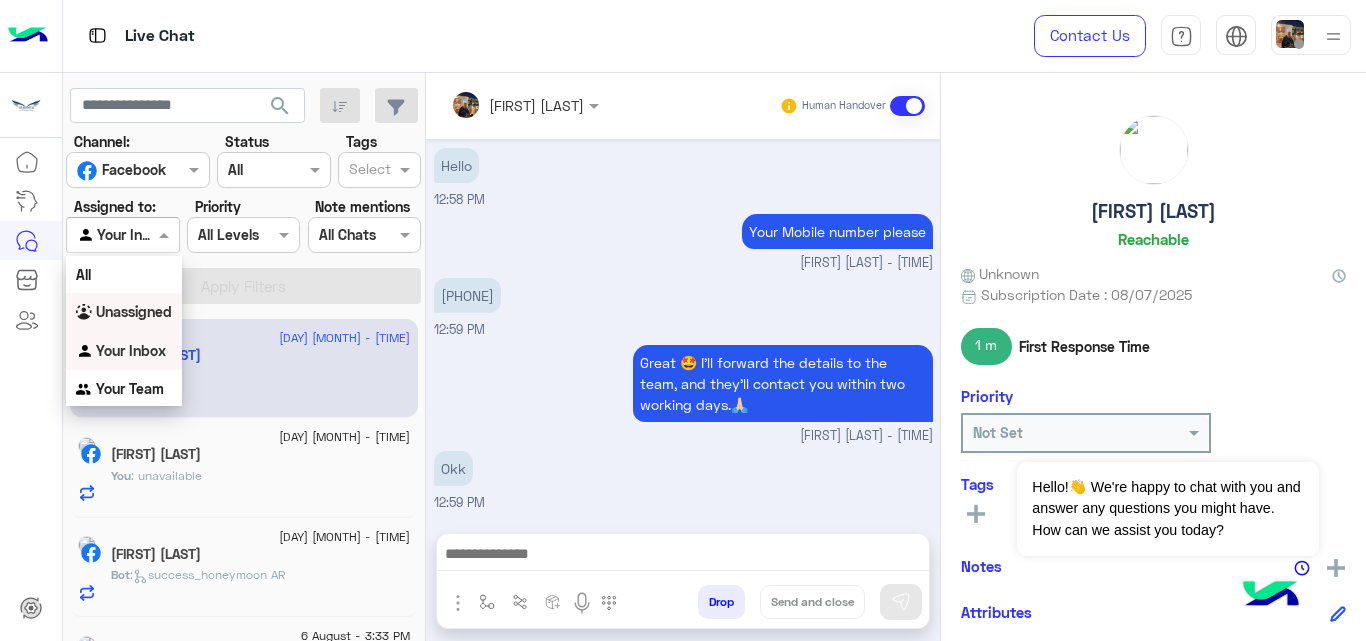 click on "Unassigned" at bounding box center (134, 311) 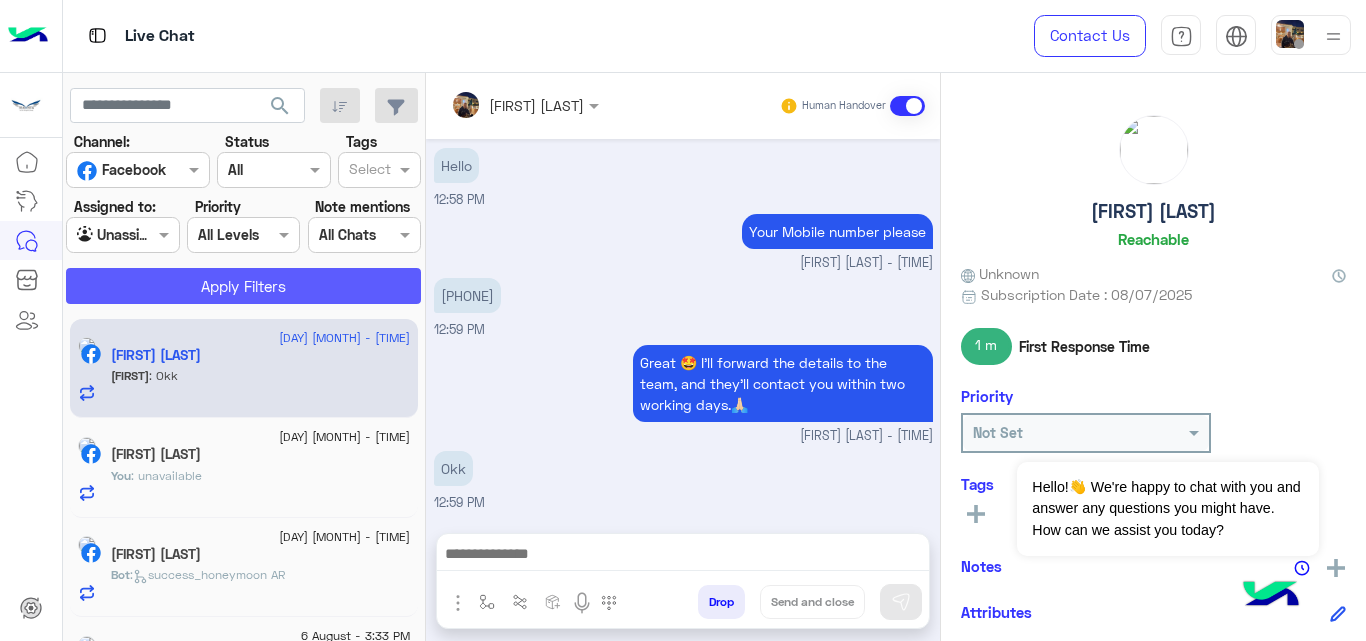 click on "Apply Filters" 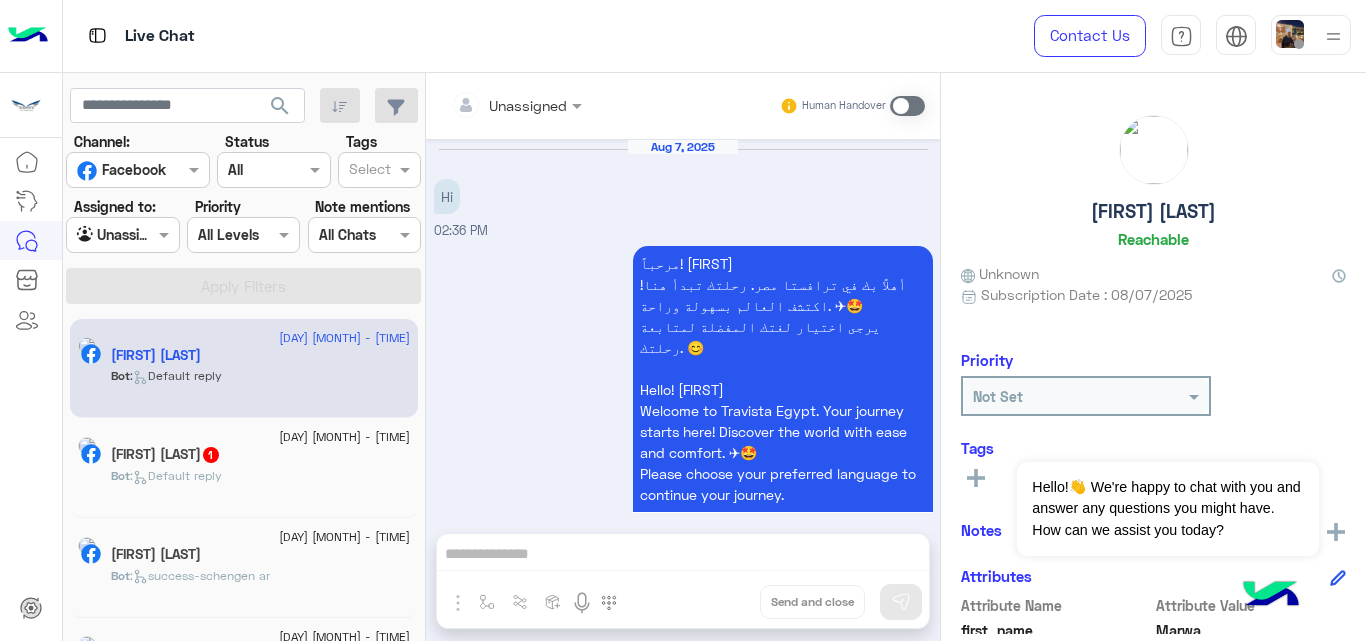 scroll, scrollTop: 507, scrollLeft: 0, axis: vertical 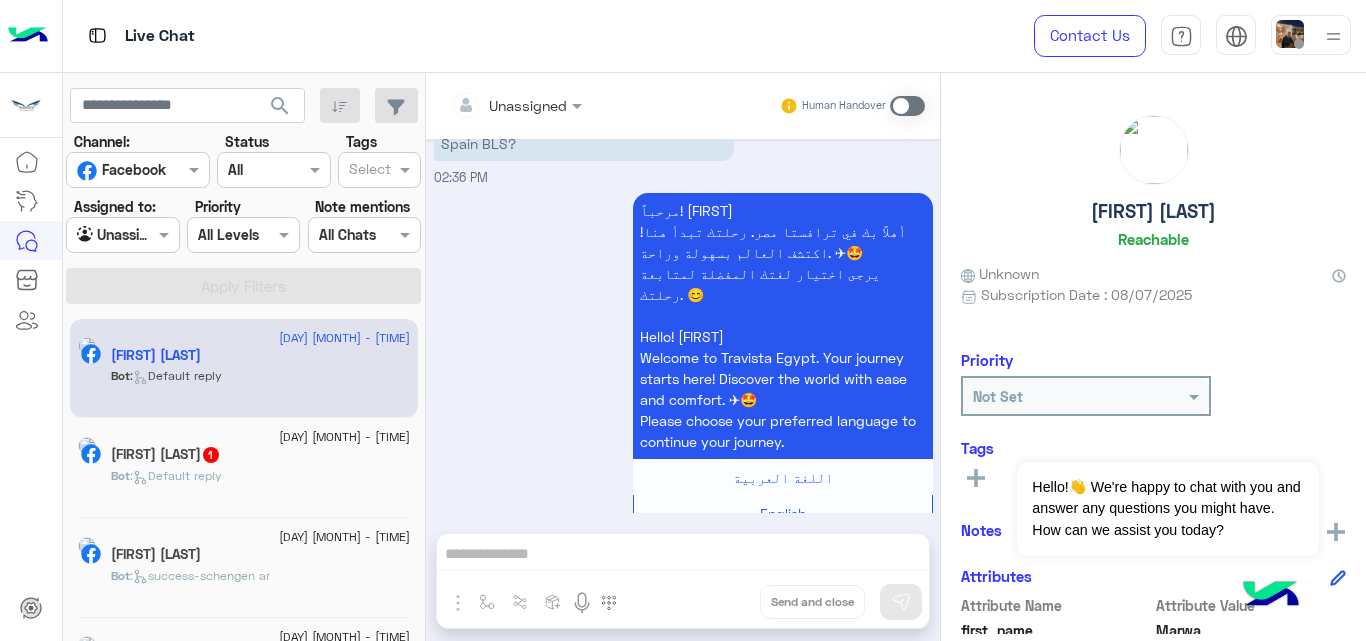 click at bounding box center [907, 106] 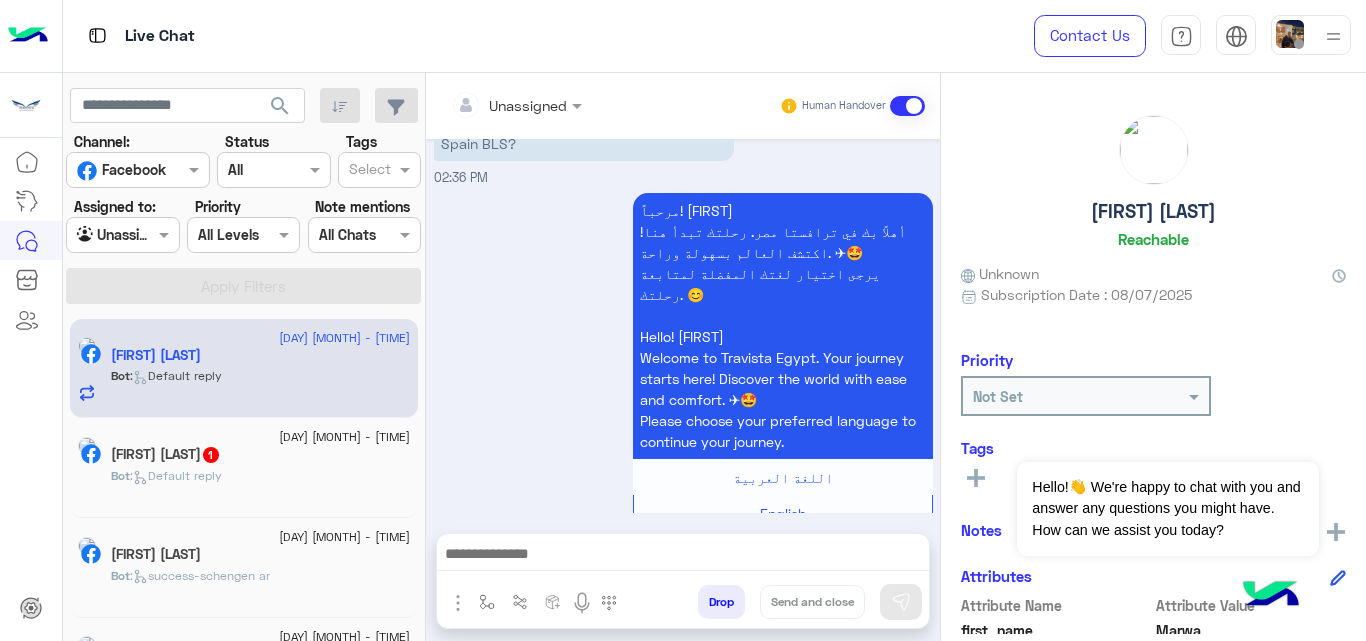 scroll, scrollTop: 544, scrollLeft: 0, axis: vertical 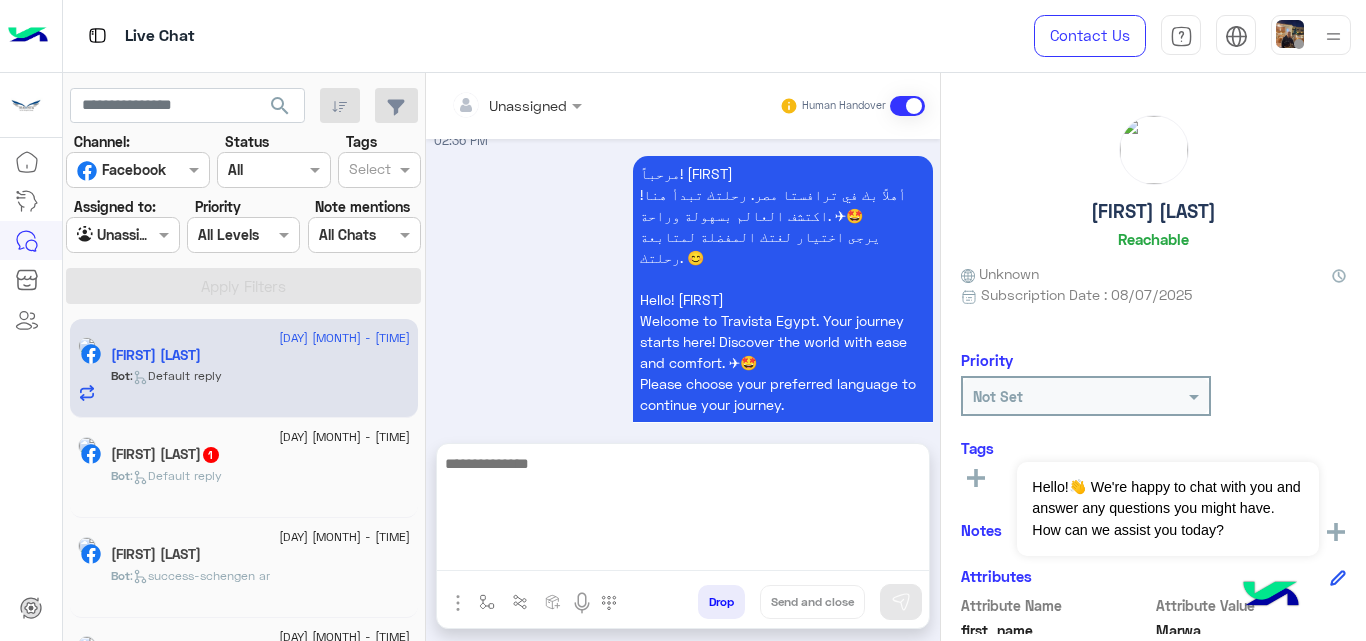 click at bounding box center (683, 511) 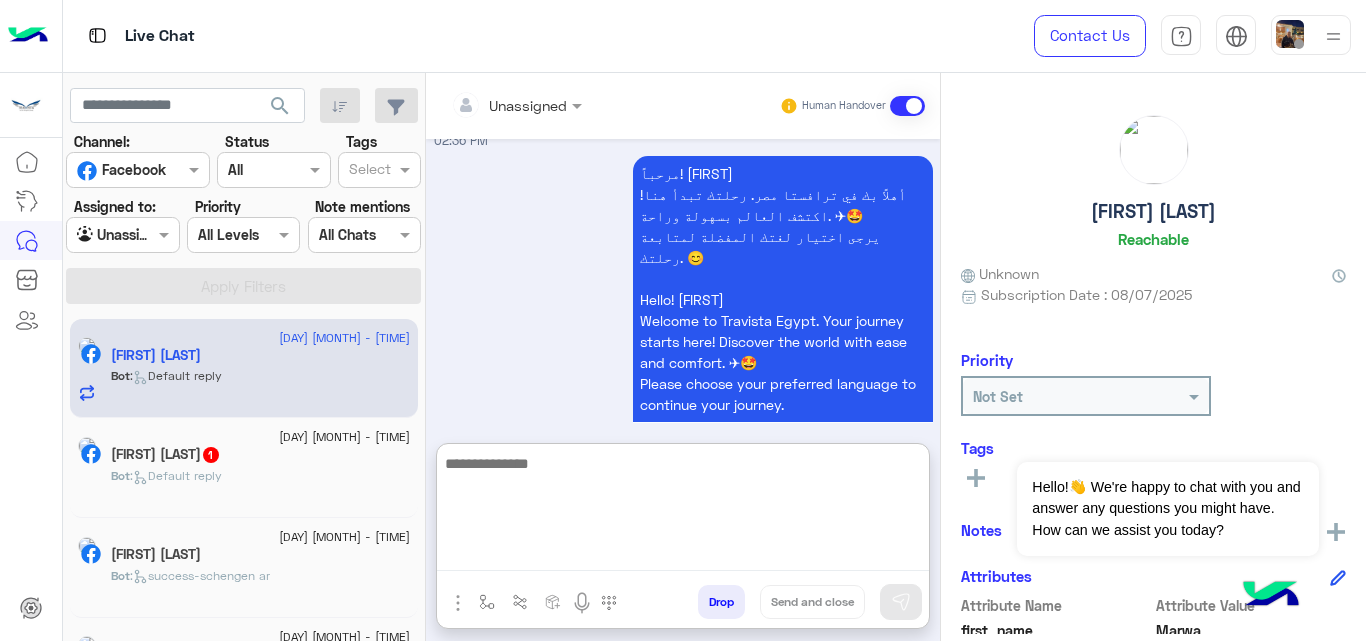 drag, startPoint x: 512, startPoint y: 560, endPoint x: 497, endPoint y: 560, distance: 15 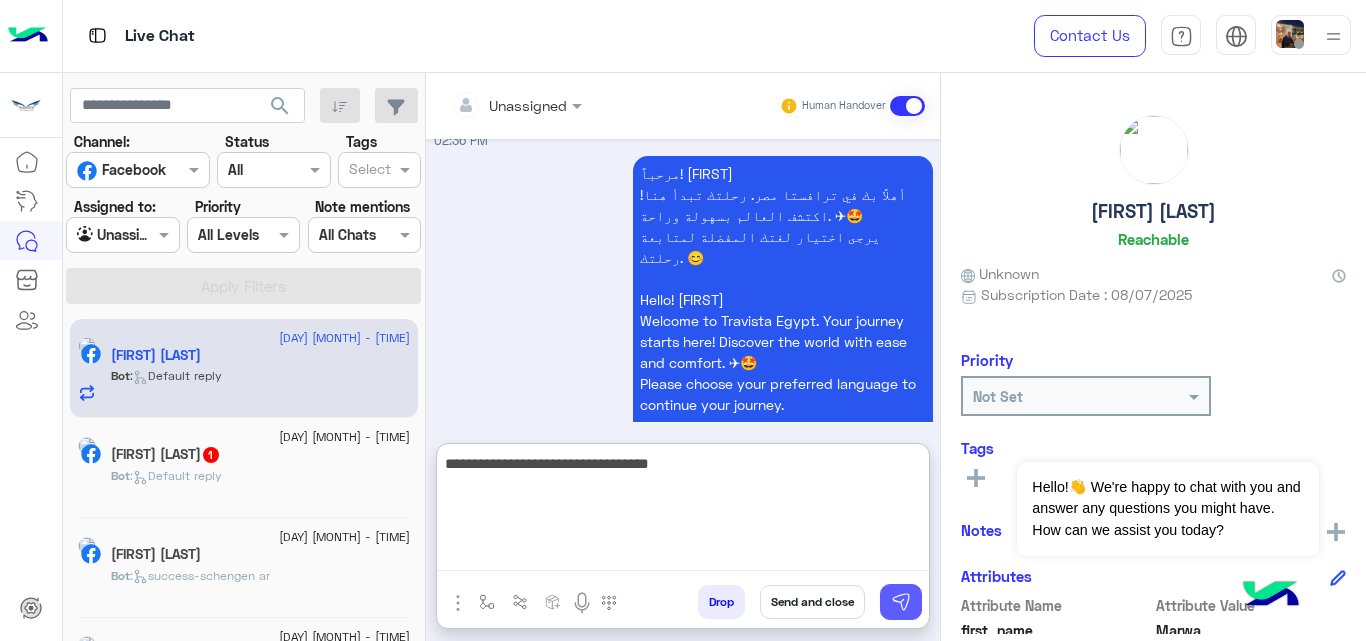 type on "**********" 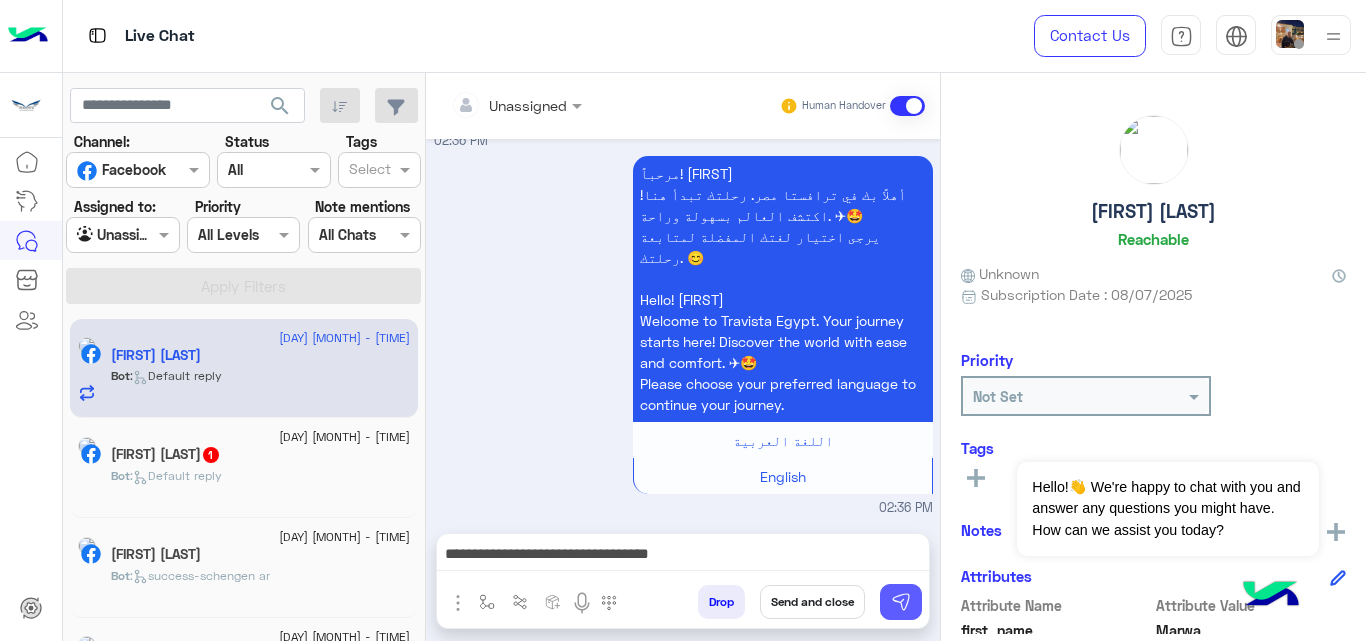 click at bounding box center (901, 602) 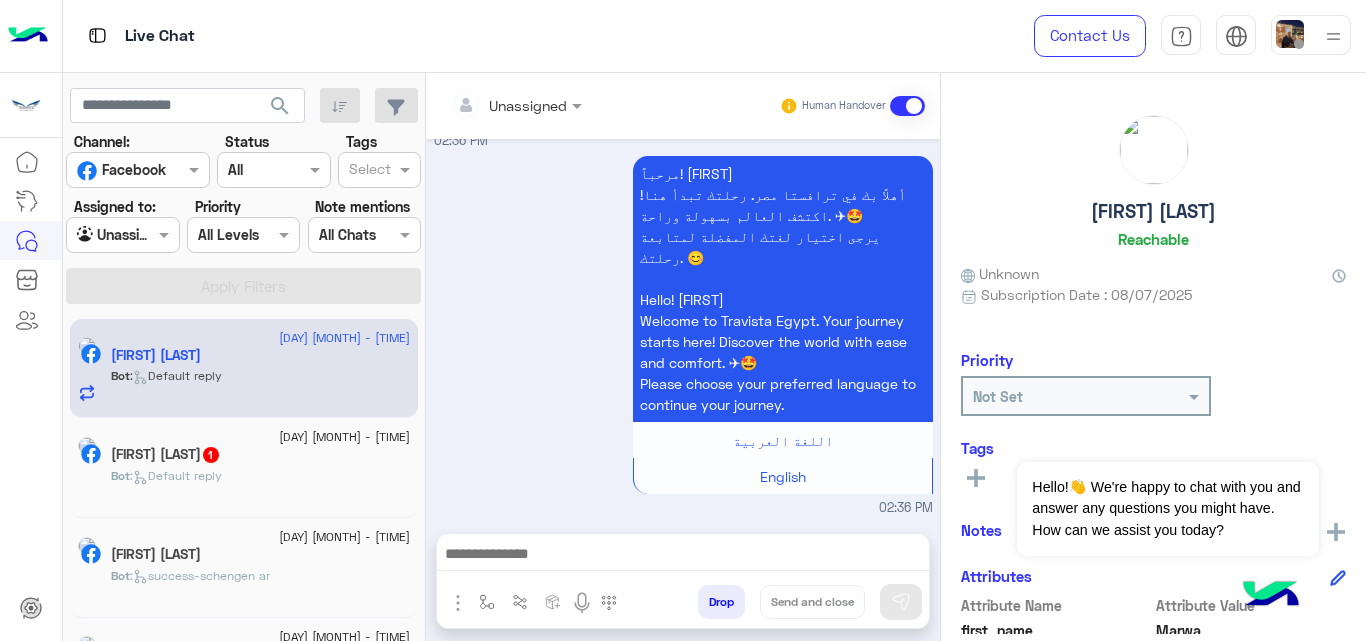 scroll, scrollTop: 607, scrollLeft: 0, axis: vertical 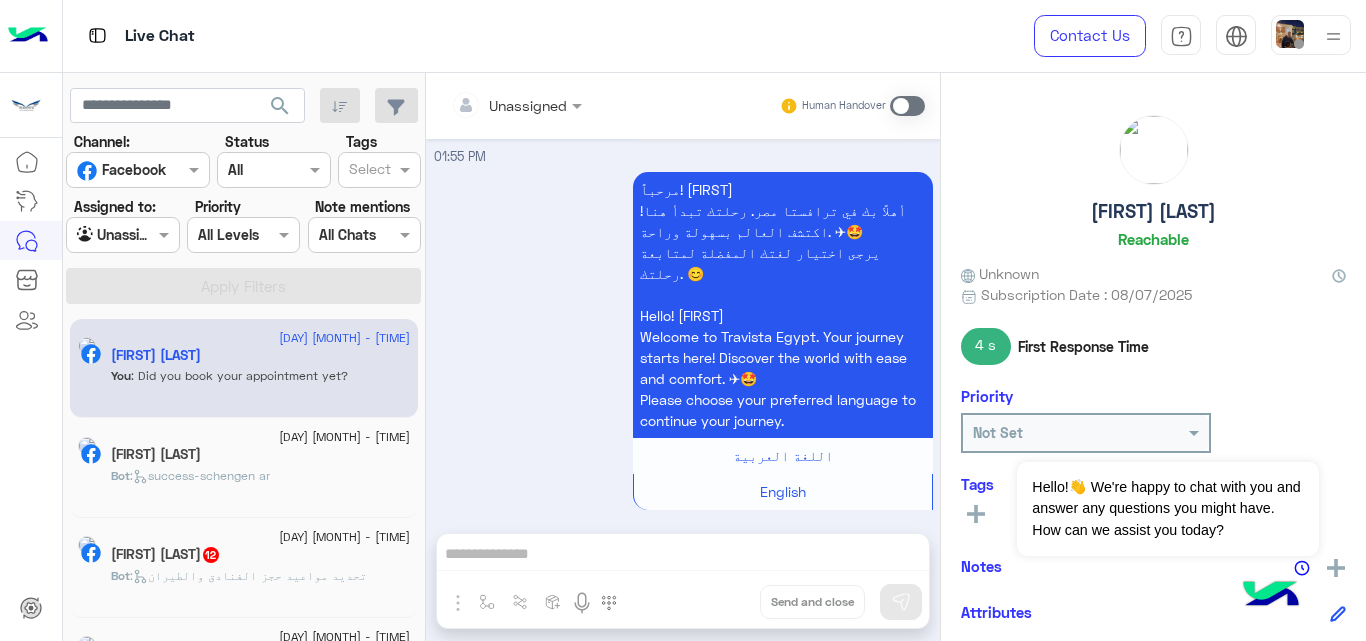 click at bounding box center (122, 234) 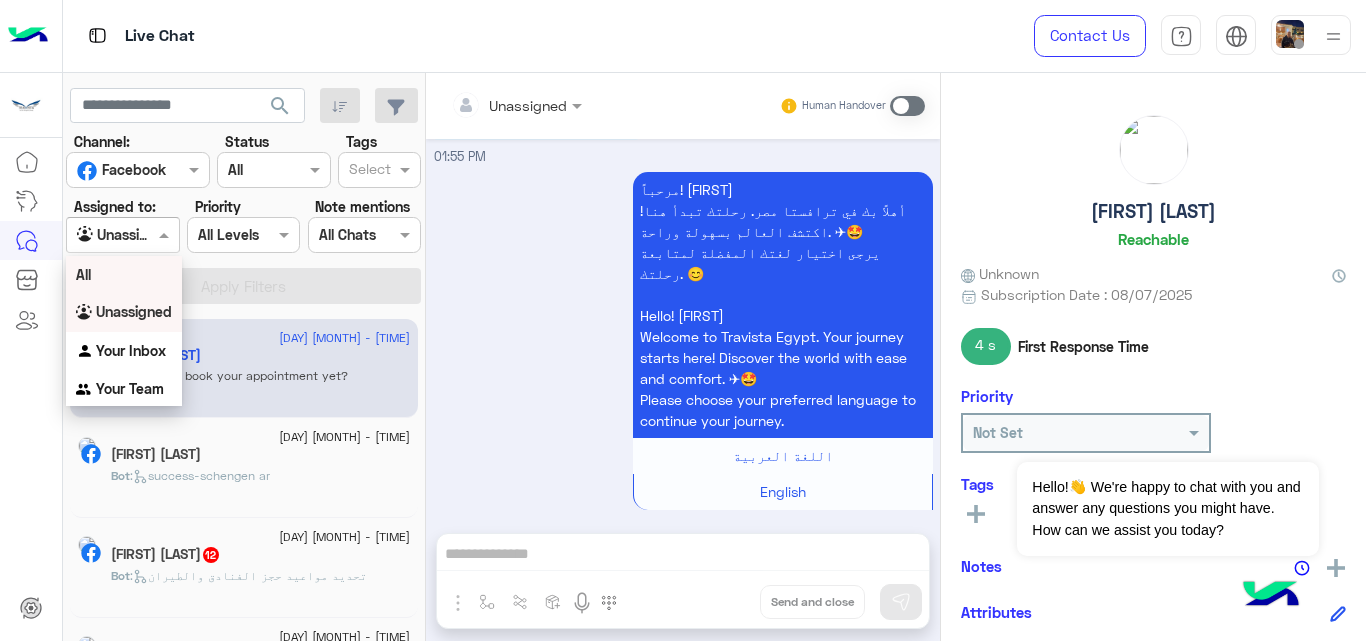 click on "All" at bounding box center (124, 274) 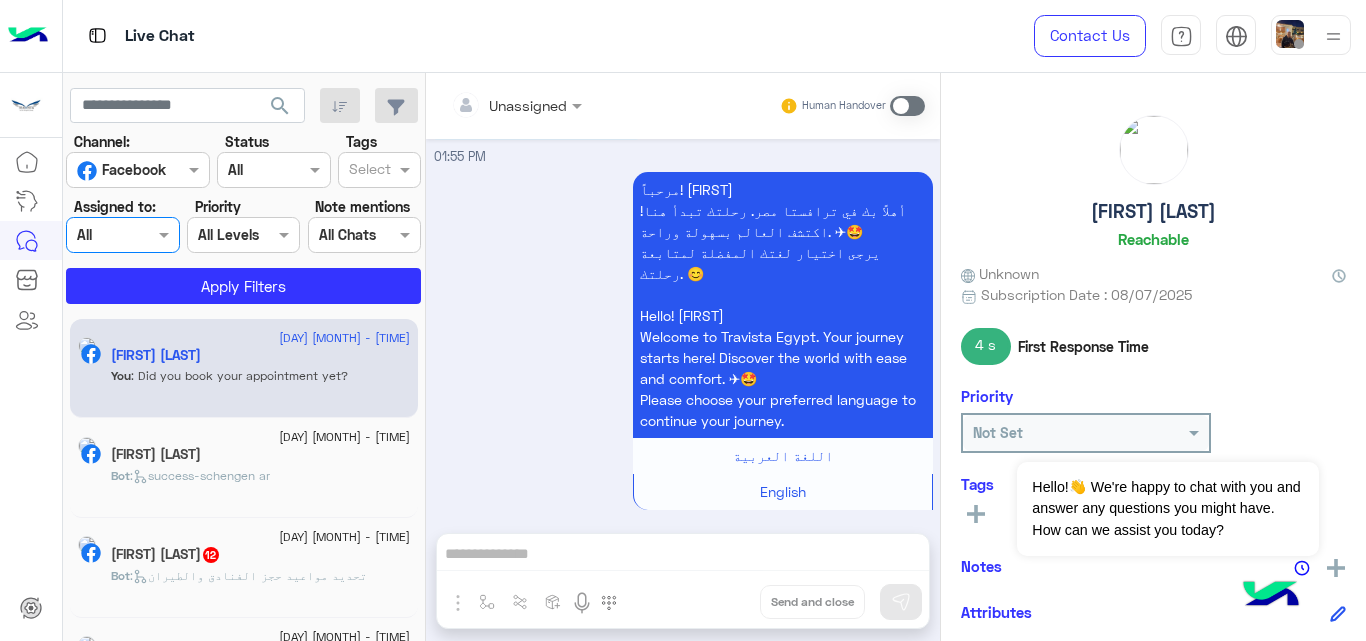 click on "[FIRST] [LAST]" 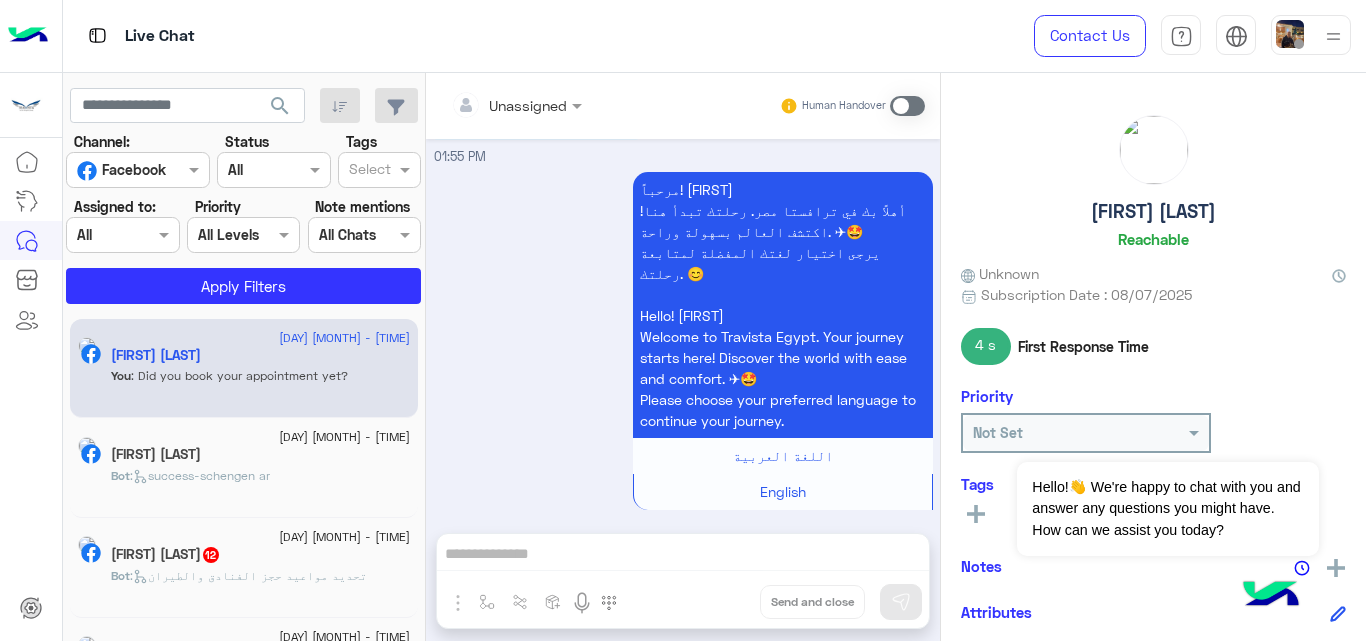 click on "Unassigned Human Handover     [DATE]  Isnit so hard to get walla eh??   [TIME]  مرحباً! [FIRST]  أهلاً بك في ترافستا مصر. رحلتك تبدأ هنا! اكتشف العالم بسهولة وراحة. ✈🤩 يرجى اختيار لغتك المفضلة لمتابعة رحلتك. 😊 Hello! [FIRST]  Welcome to Travista Egypt. Your journey starts here! Discover the world with ease and comfort. ✈🤩 Please choose your preferred language to continue your journey.  اللغة العربية   English     [TIME]   Drop   Send and close" at bounding box center [683, 361] 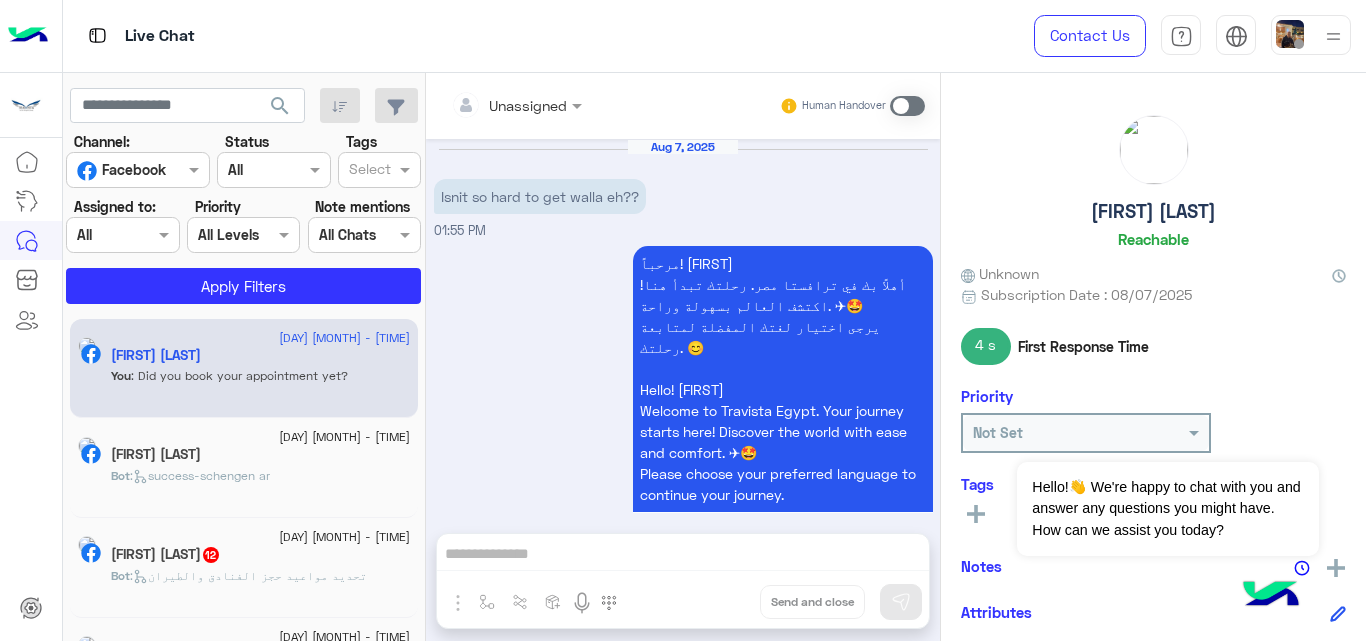 scroll, scrollTop: 73, scrollLeft: 0, axis: vertical 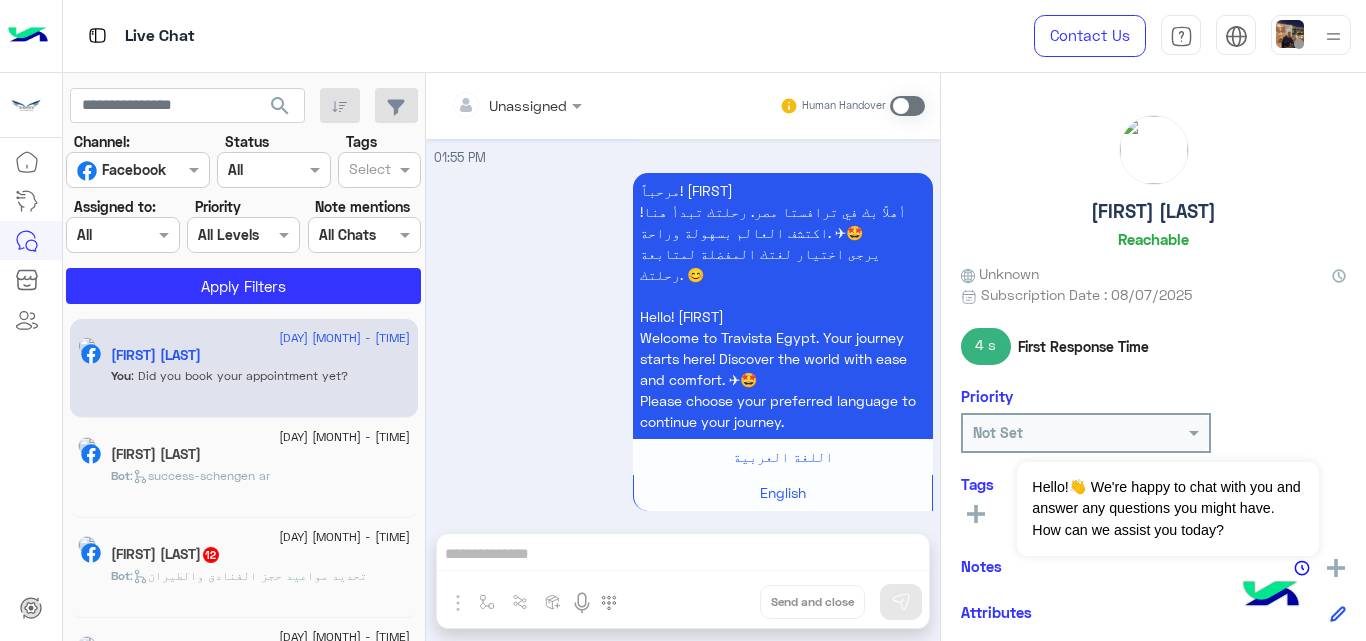 click on "You  : Did you book your appointment yet?" 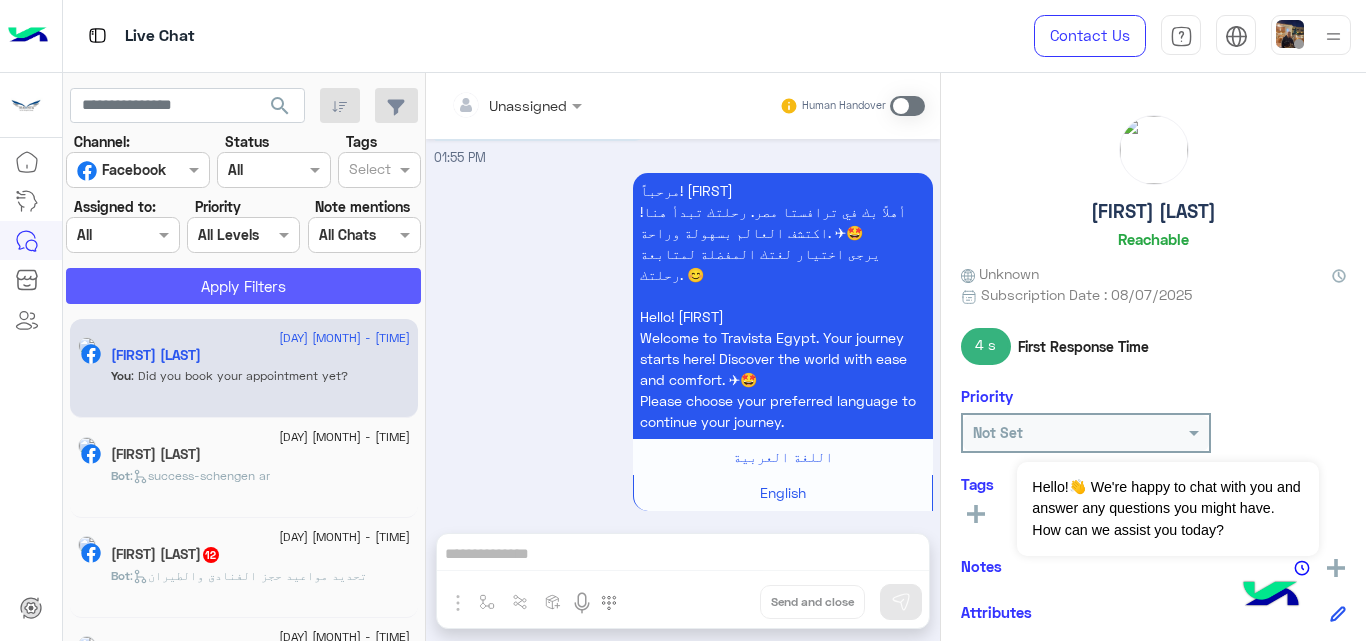 click on "Apply Filters" 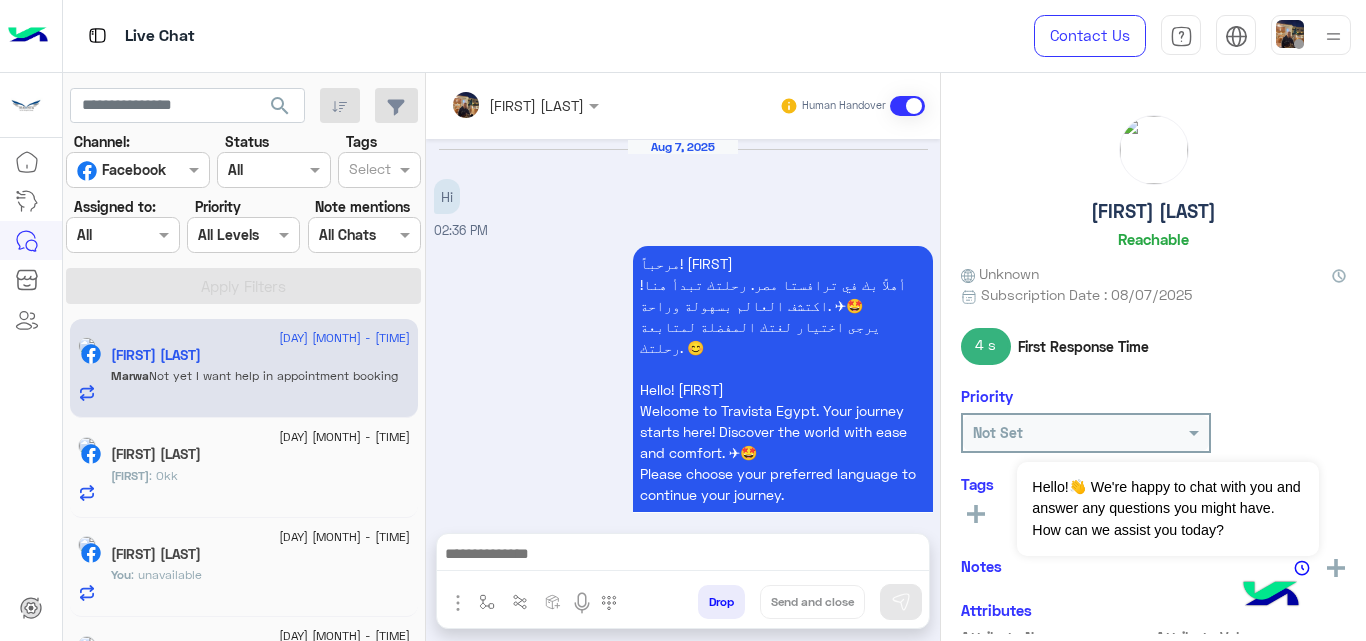 scroll, scrollTop: 731, scrollLeft: 0, axis: vertical 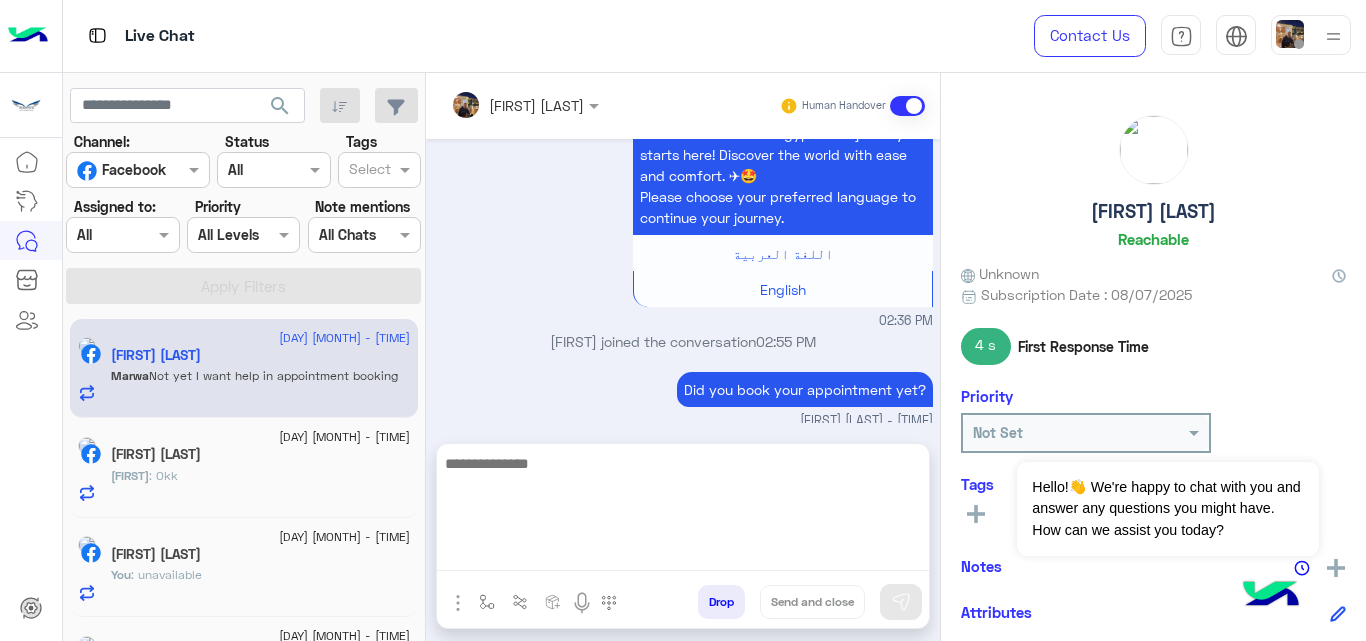 click at bounding box center (683, 511) 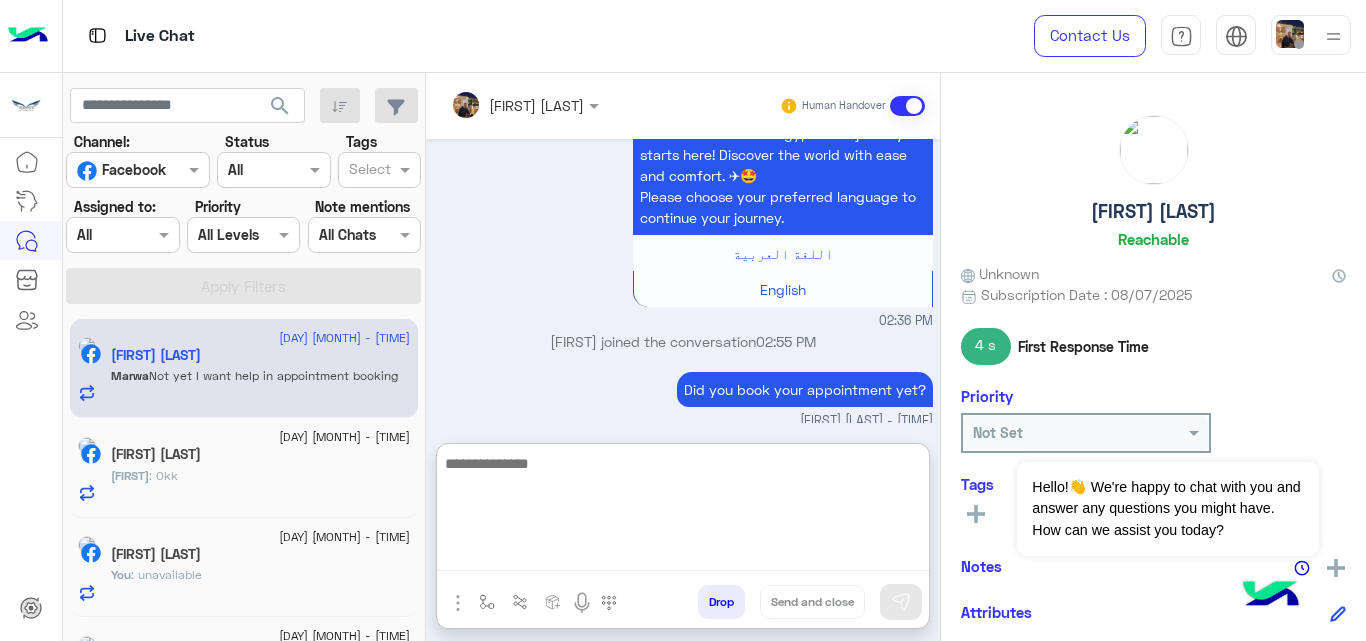 paste on "**********" 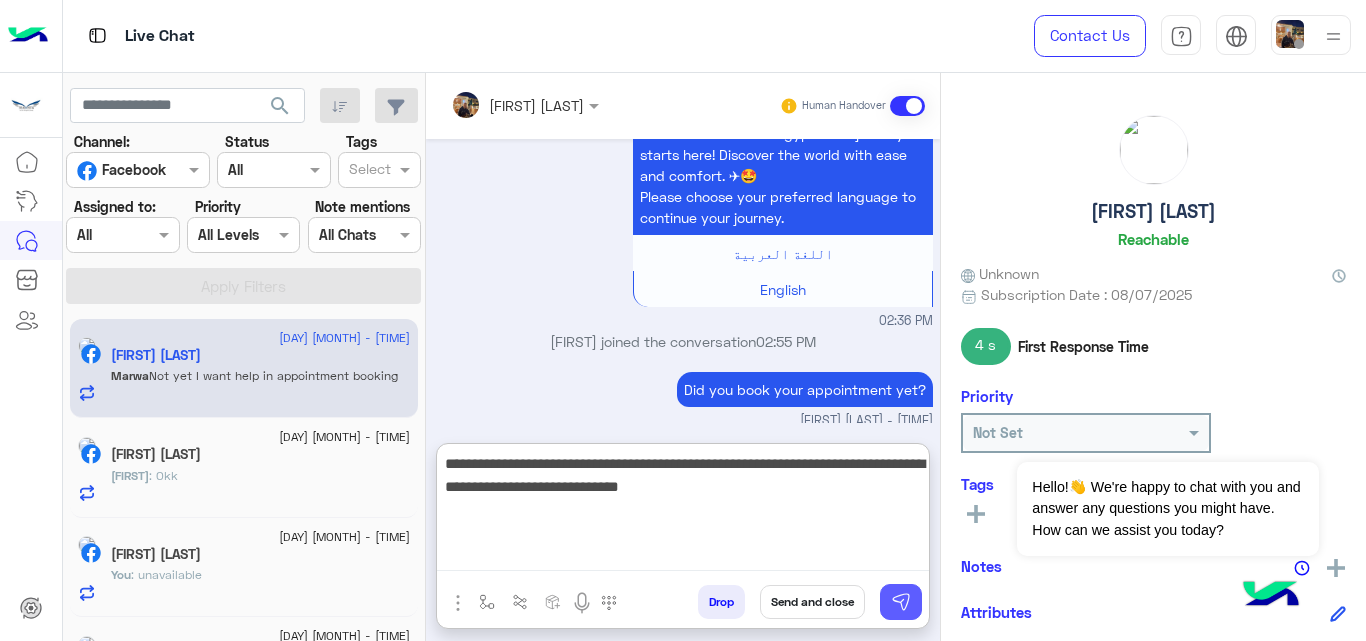 type on "**********" 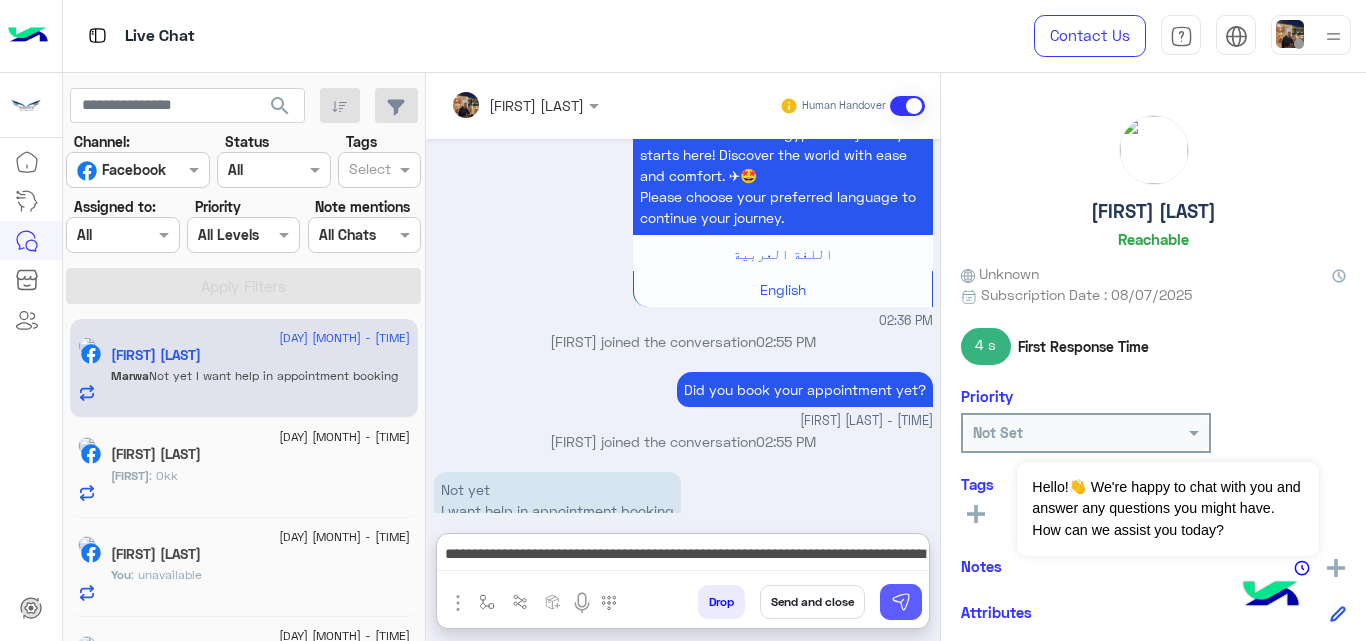 click at bounding box center (901, 602) 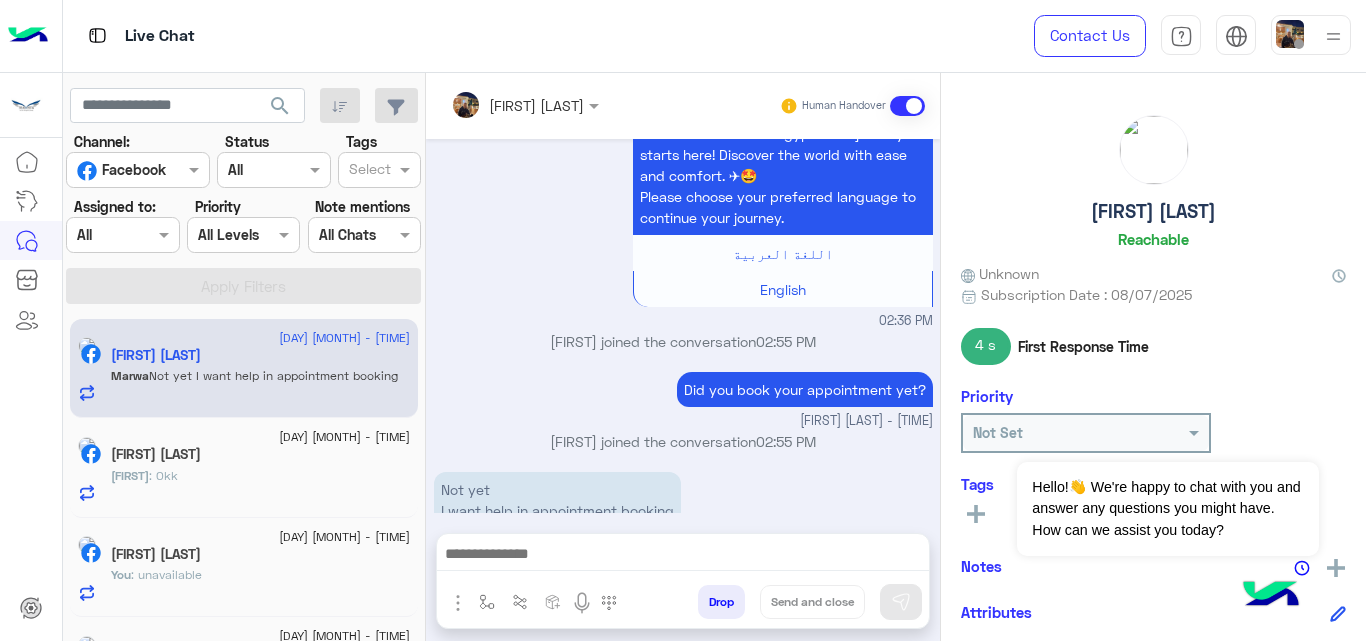 scroll, scrollTop: 837, scrollLeft: 0, axis: vertical 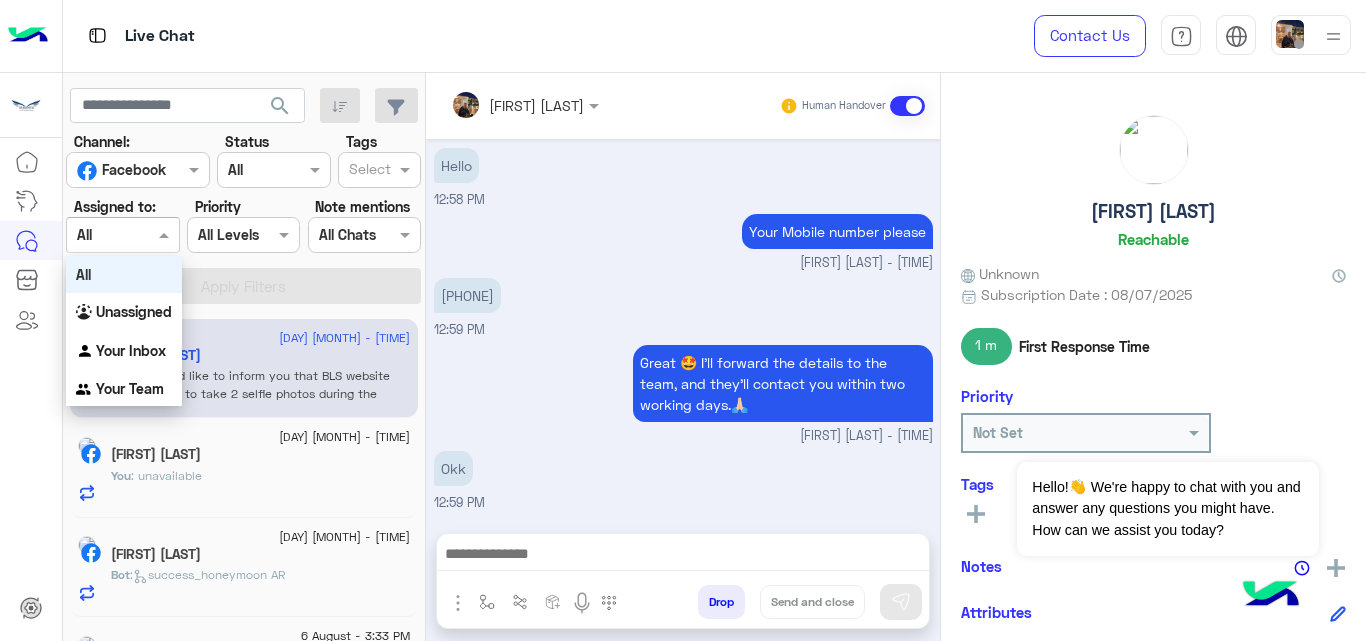 click at bounding box center [122, 234] 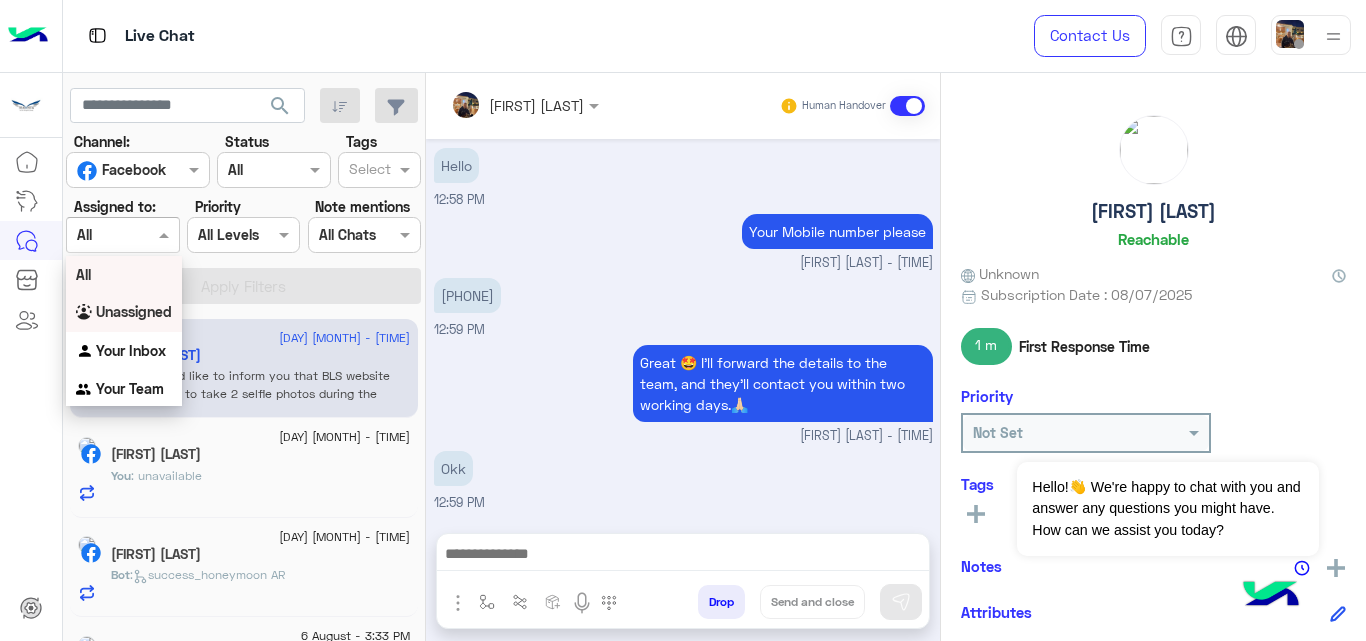click on "Unassigned" at bounding box center [134, 311] 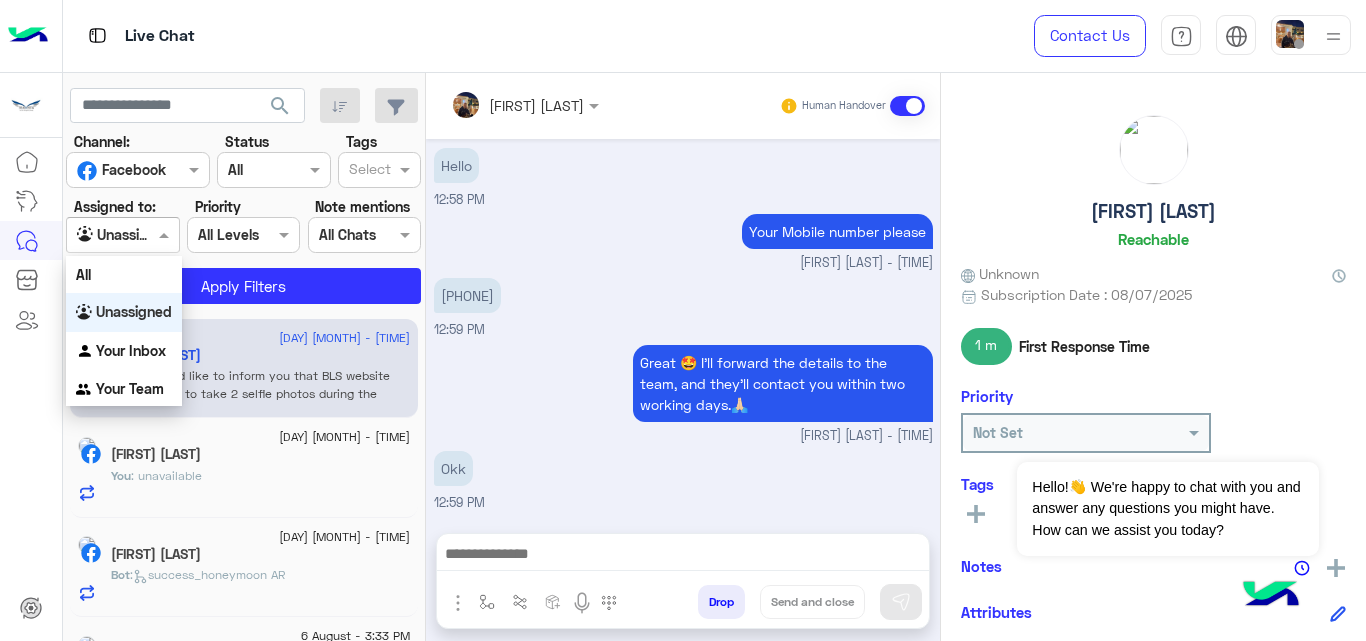 click at bounding box center [122, 234] 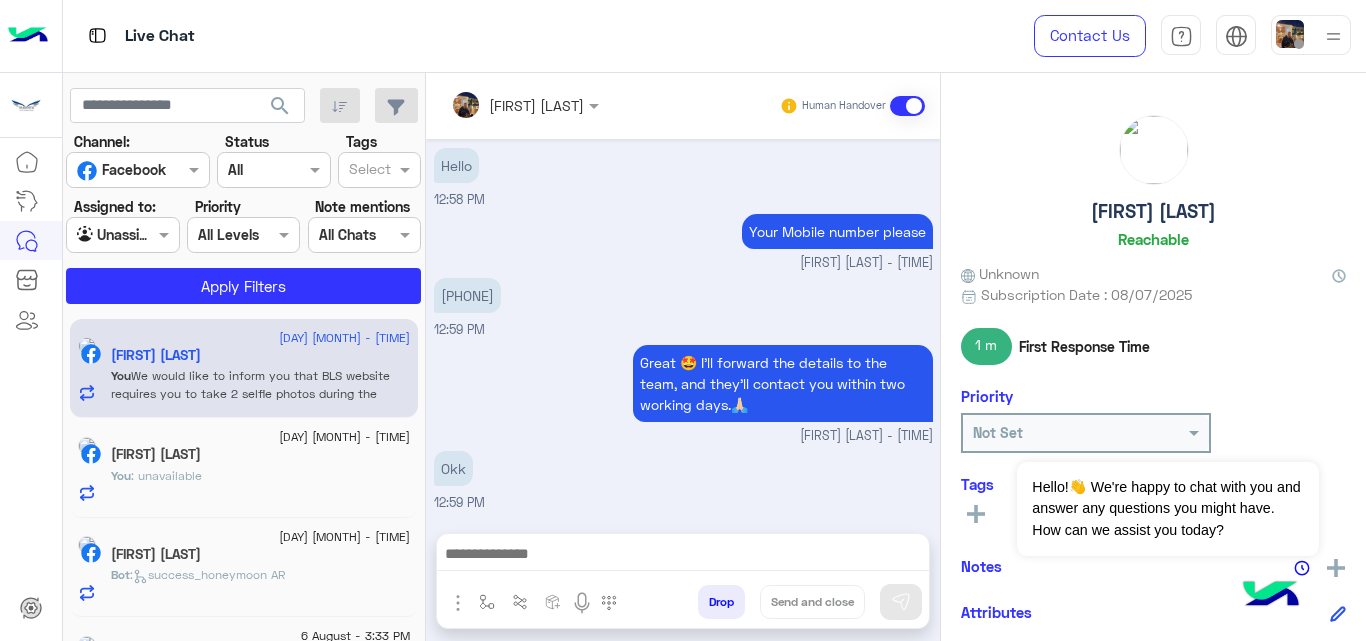 click on "Channel: Channel Facebook Status Channel All Tags Select Assigned to: Agent Filter Unassigned Priority All Levels All Levels Note mentions Select All Chats Apply Filters" 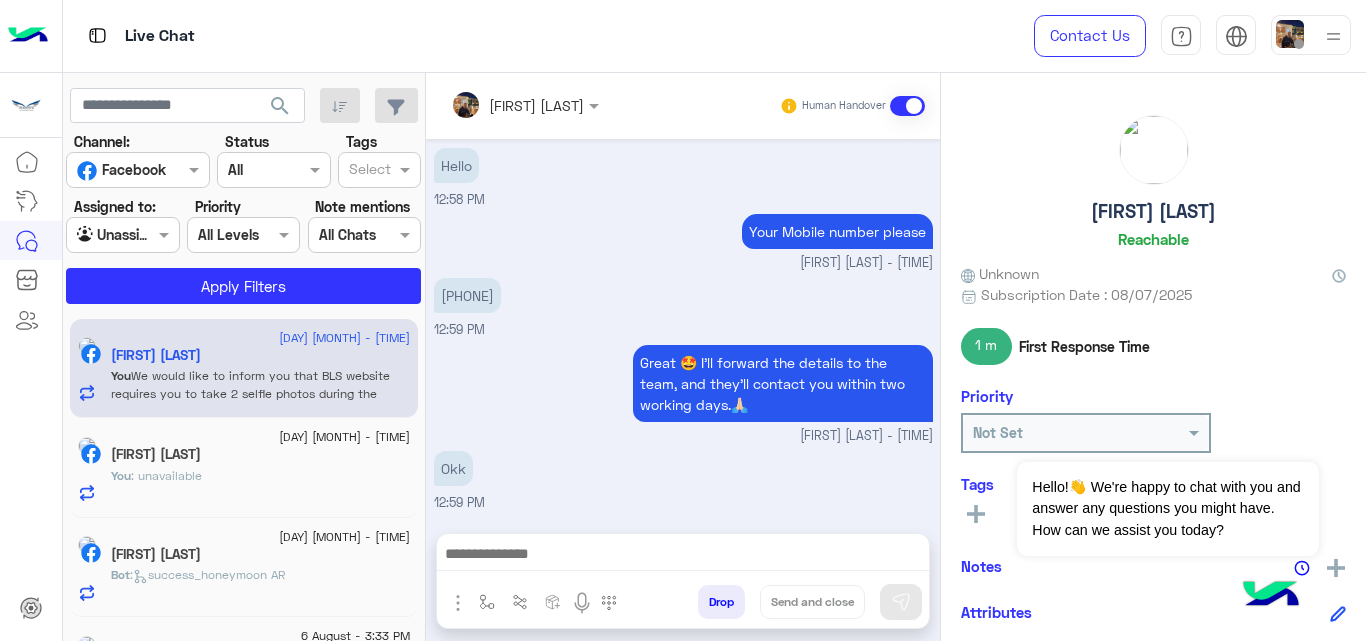 click on "[FIRST] [LAST]" 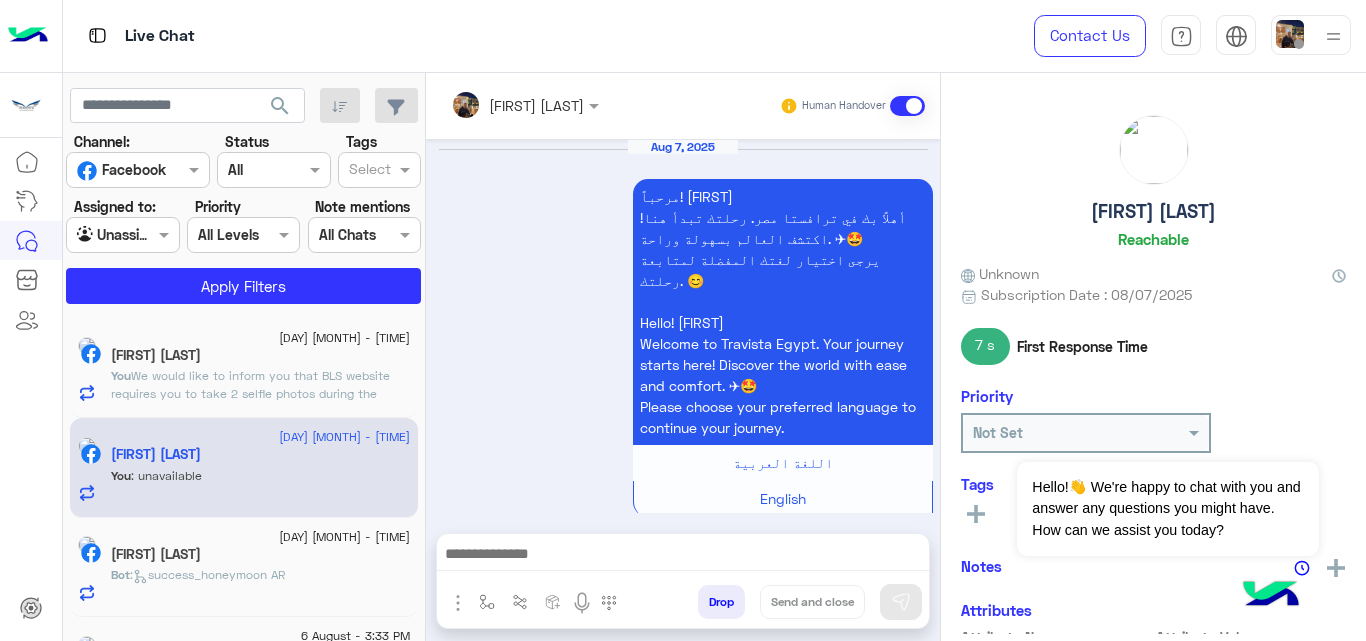 scroll, scrollTop: 1099, scrollLeft: 0, axis: vertical 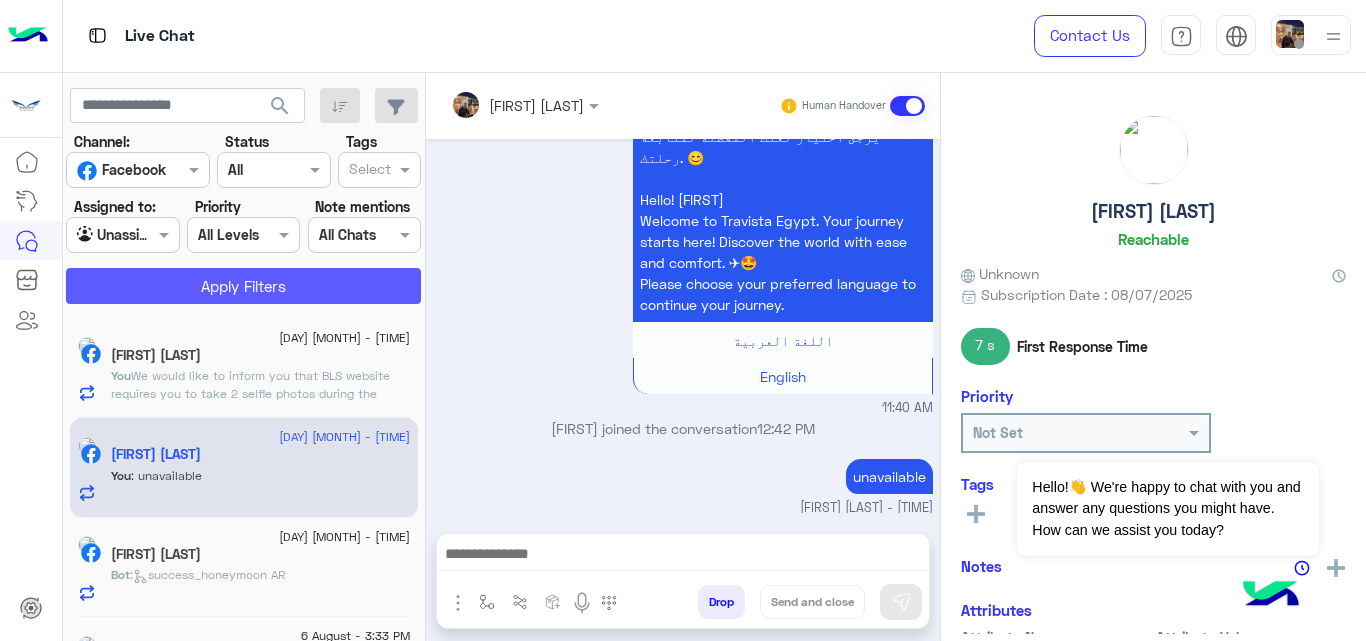 click on "Apply Filters" 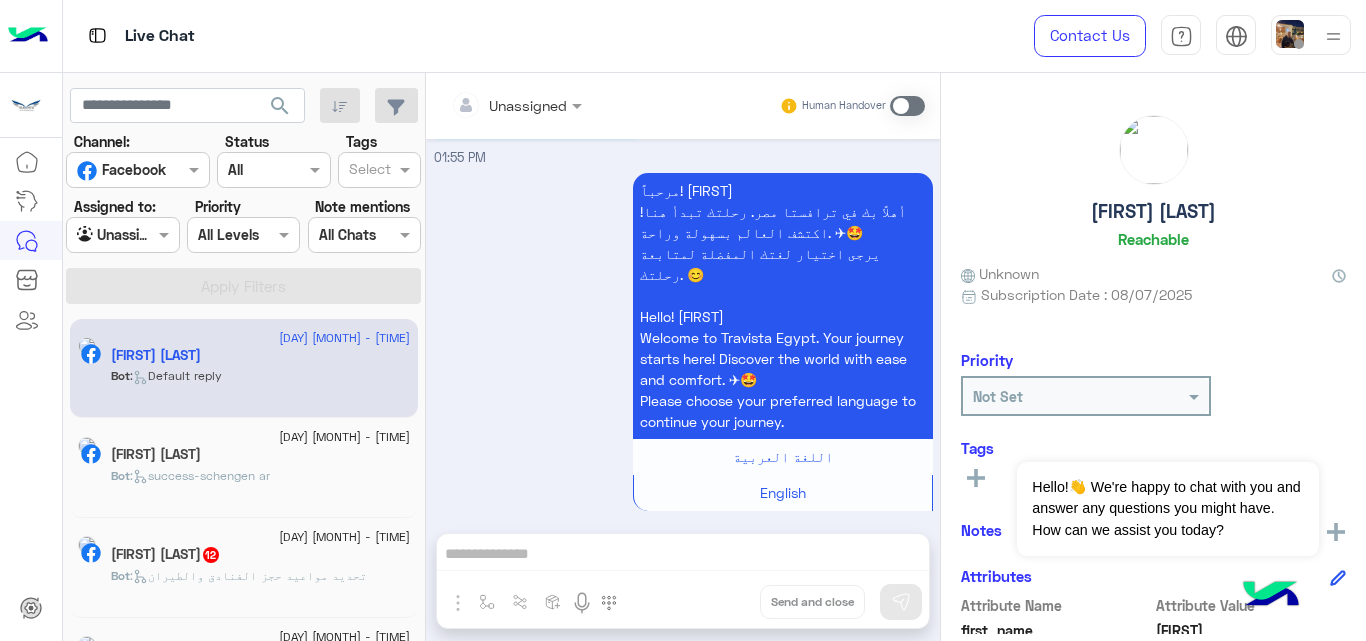 scroll, scrollTop: 0, scrollLeft: 0, axis: both 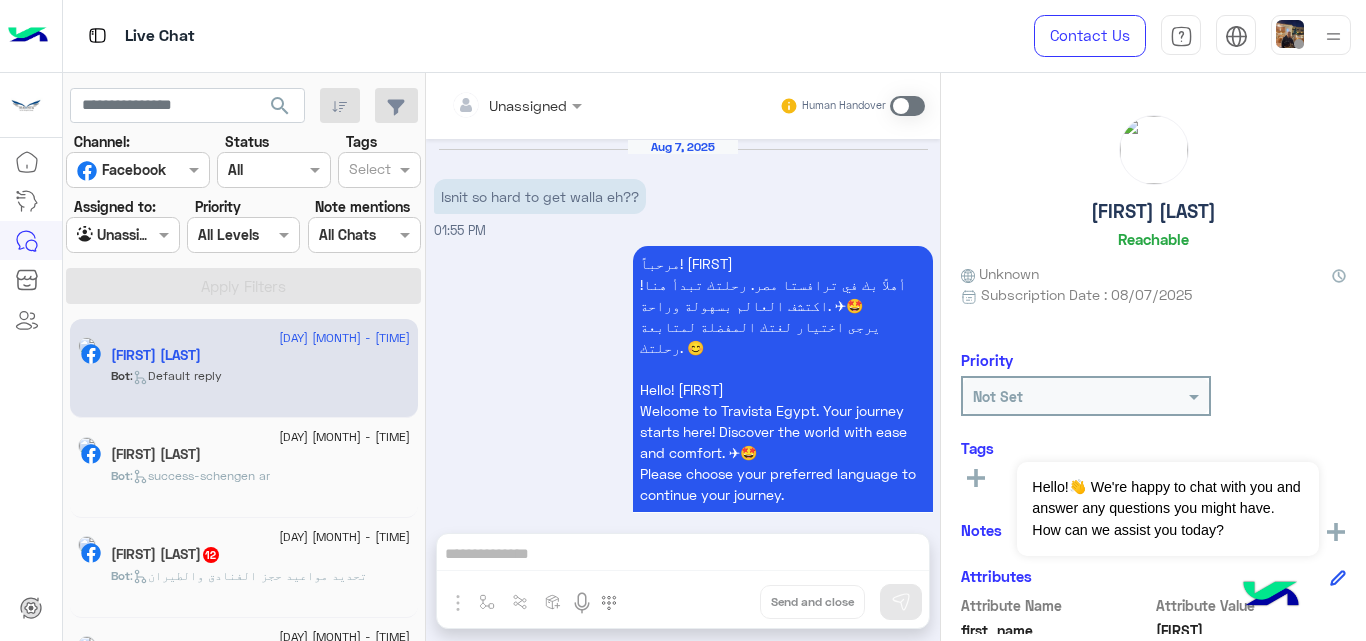 click at bounding box center (907, 106) 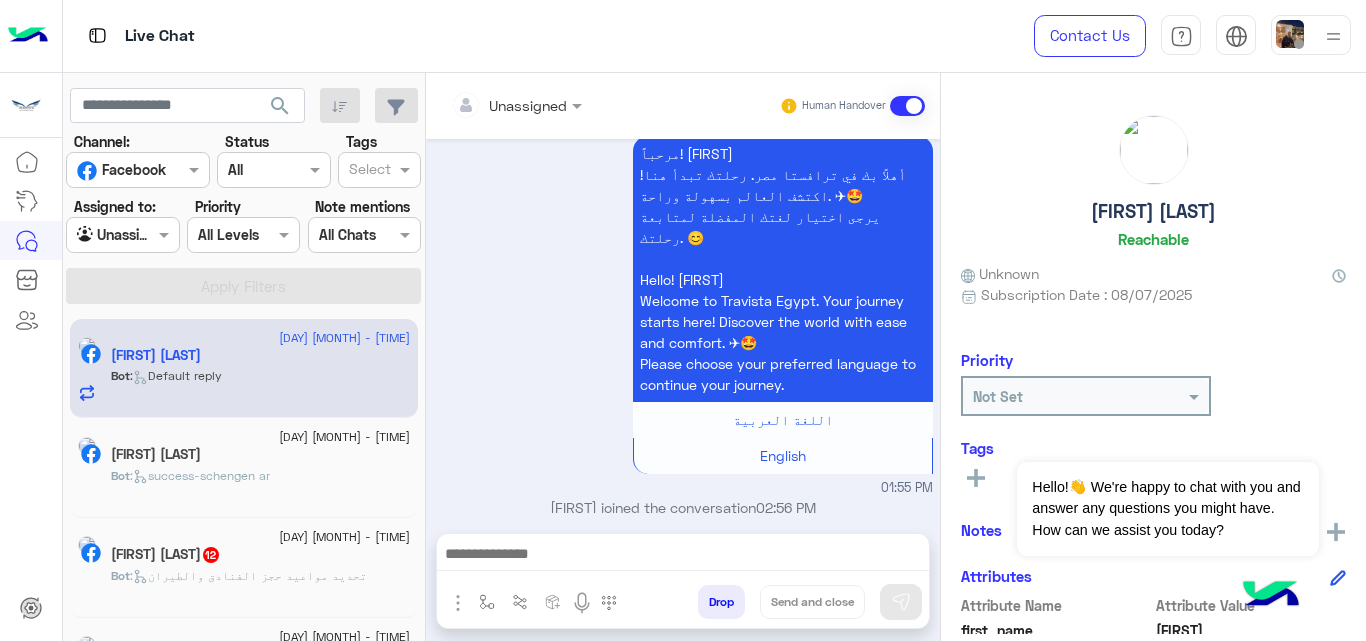 click on "[FIRST] [LAST]" 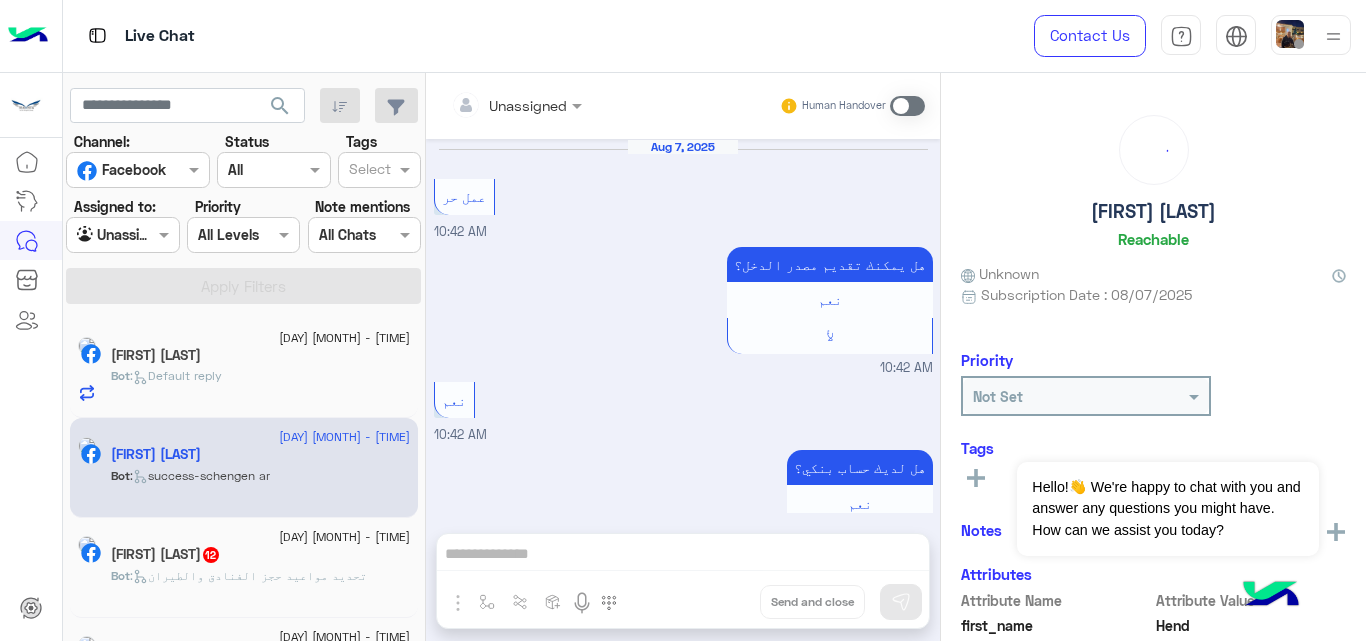 scroll, scrollTop: 819, scrollLeft: 0, axis: vertical 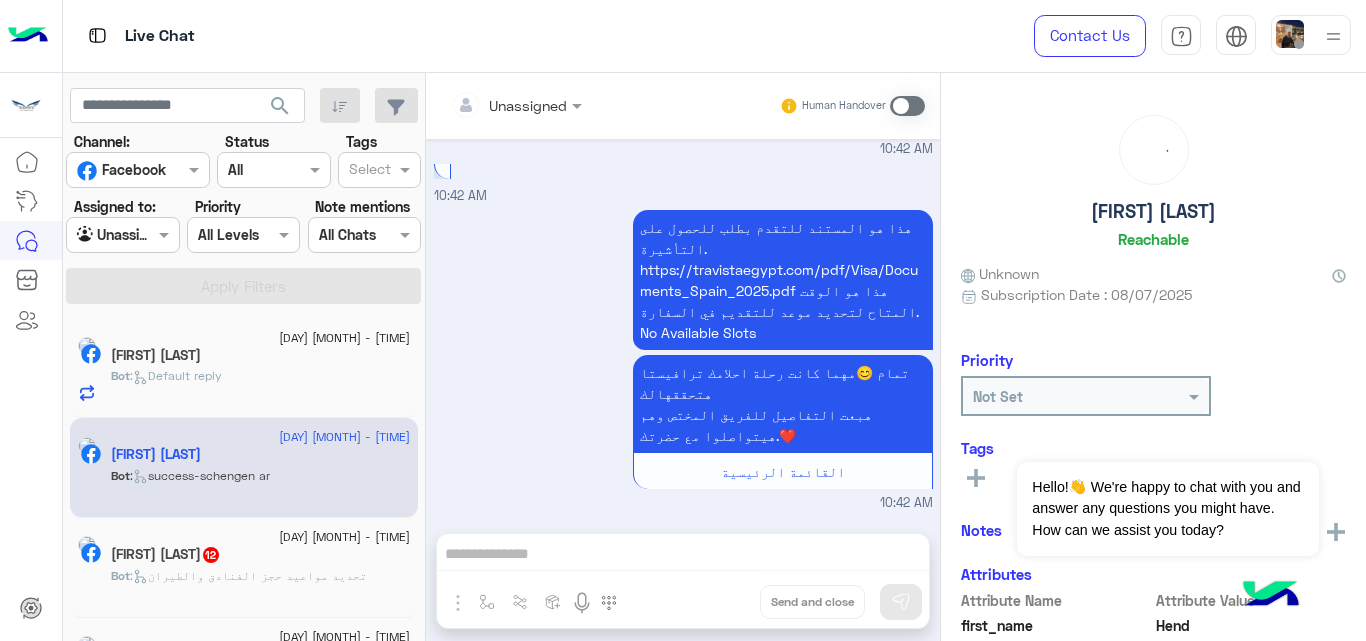 click at bounding box center [122, 234] 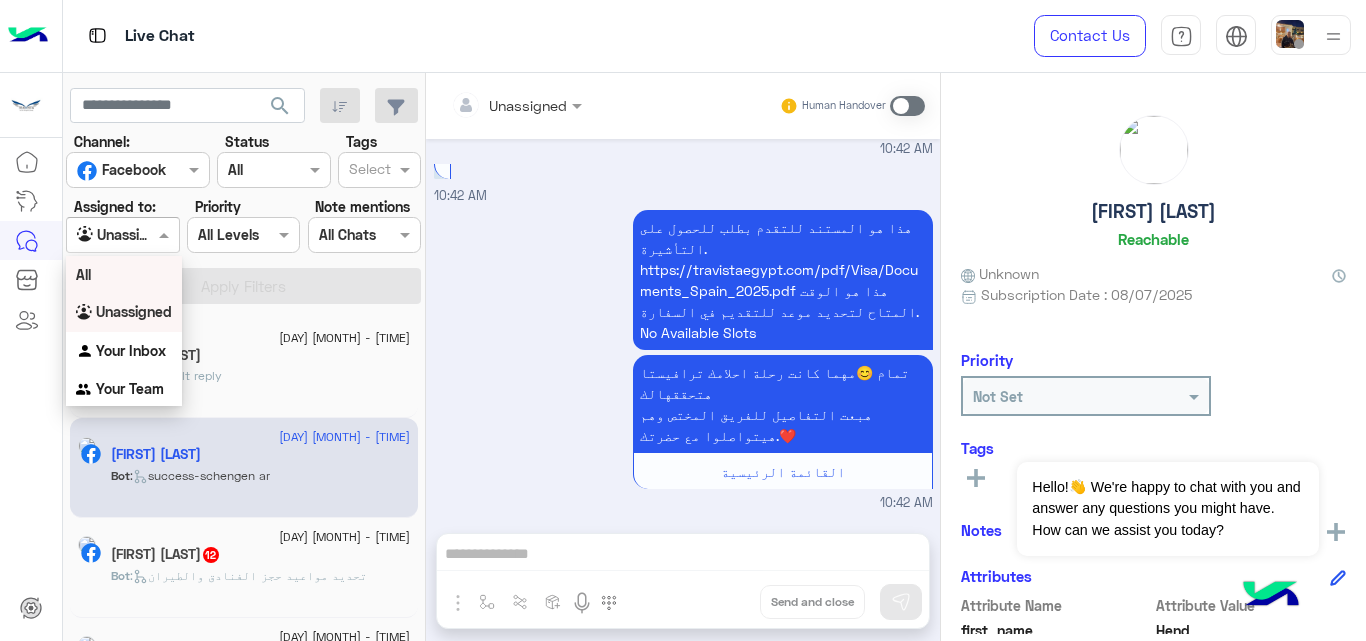 click on "All" at bounding box center (124, 274) 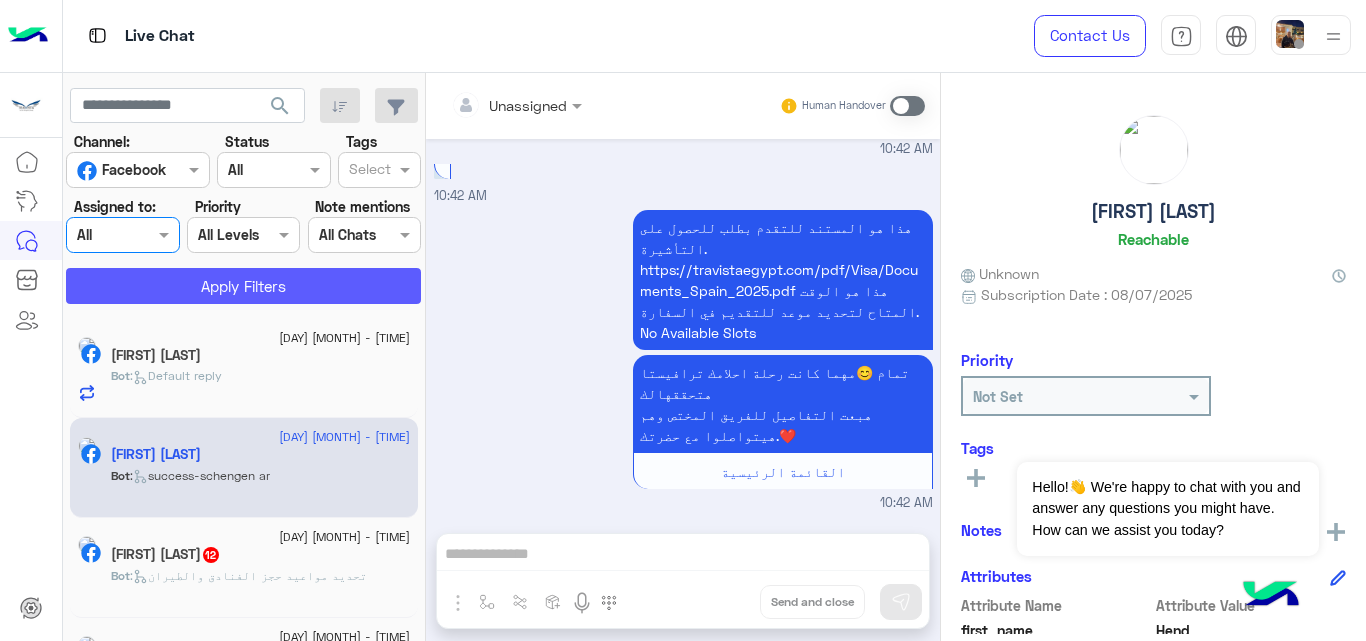 click on "Apply Filters" 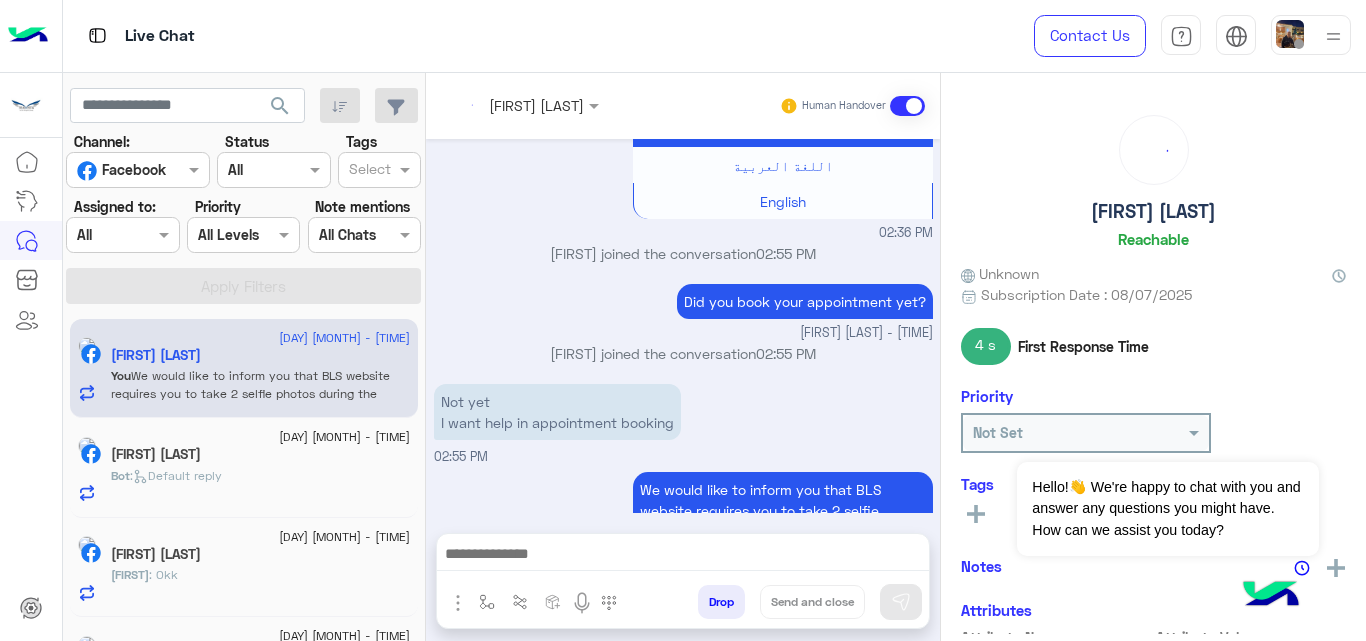 scroll, scrollTop: 837, scrollLeft: 0, axis: vertical 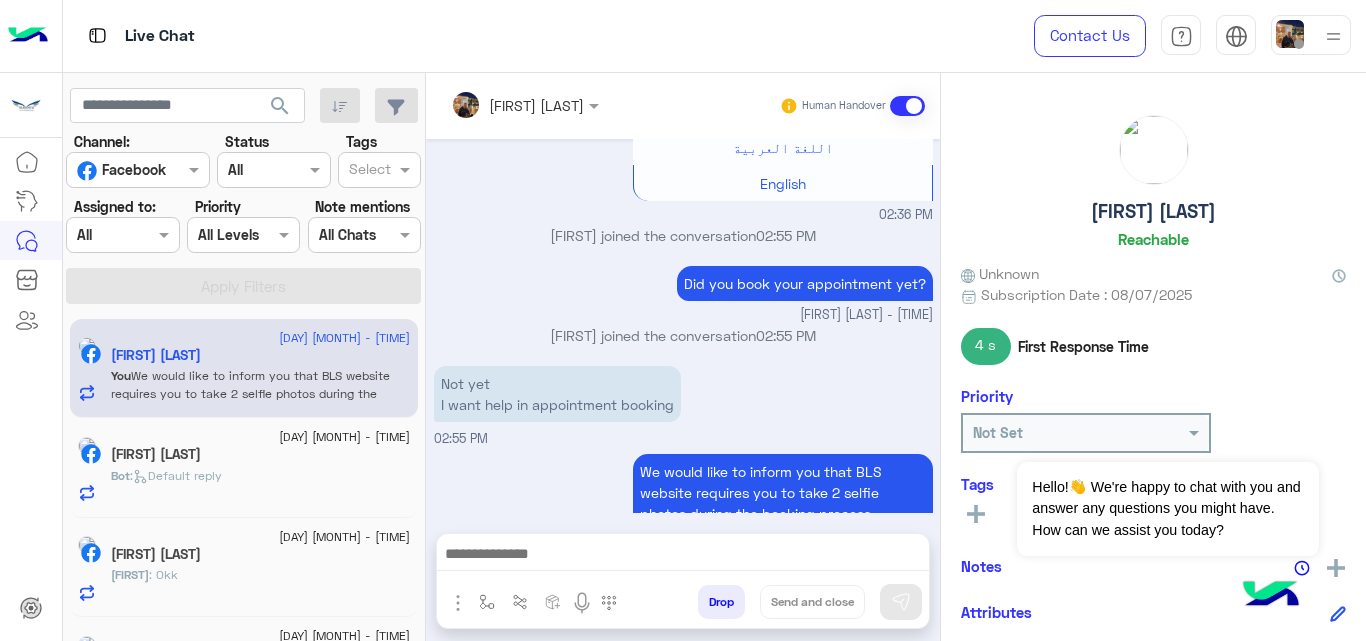 click on ":   Default reply" 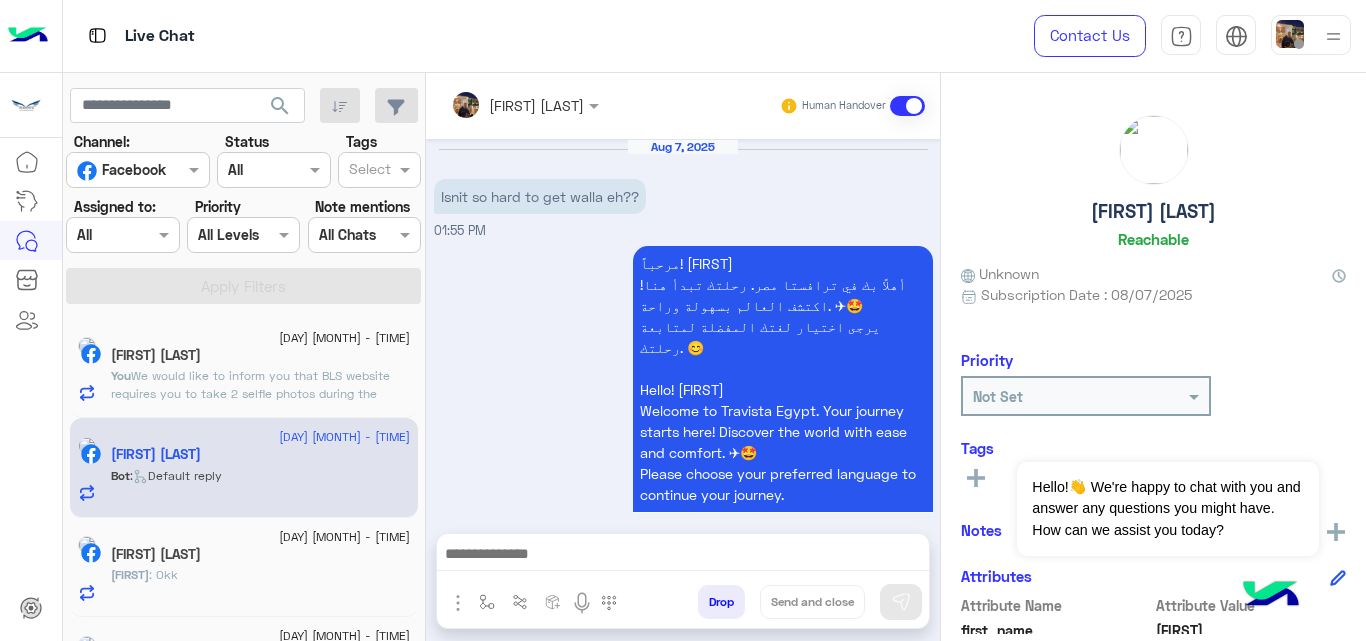 scroll, scrollTop: 110, scrollLeft: 0, axis: vertical 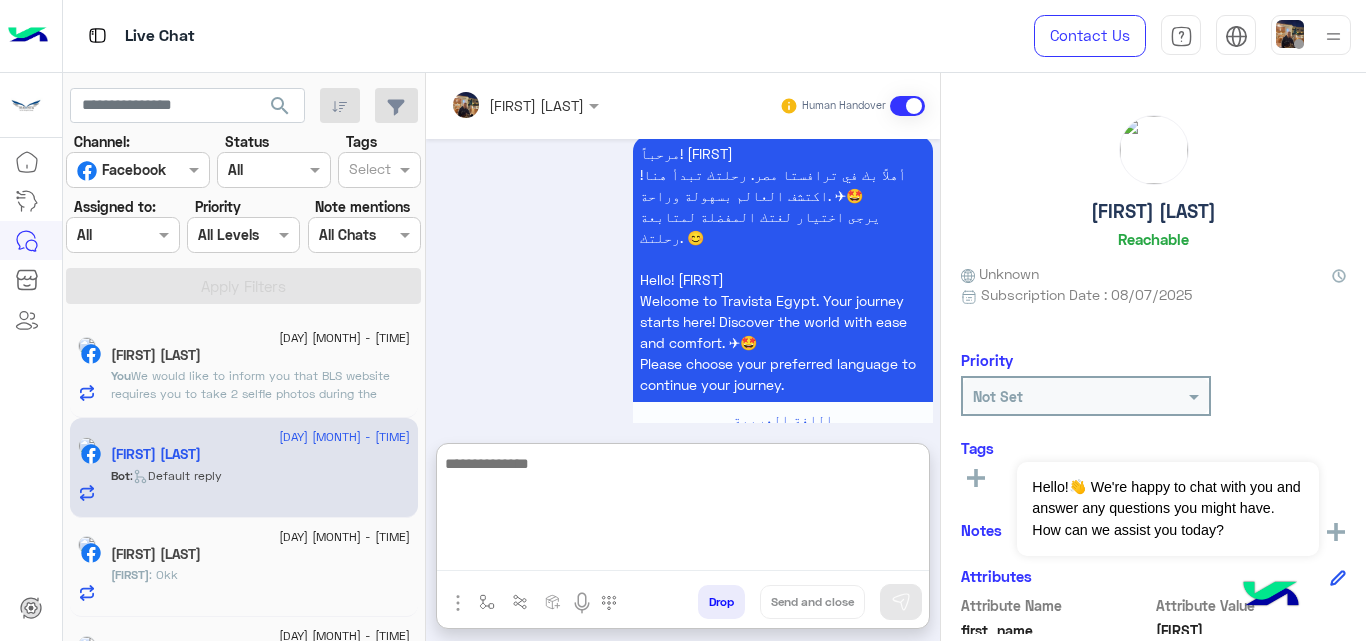 click at bounding box center (683, 511) 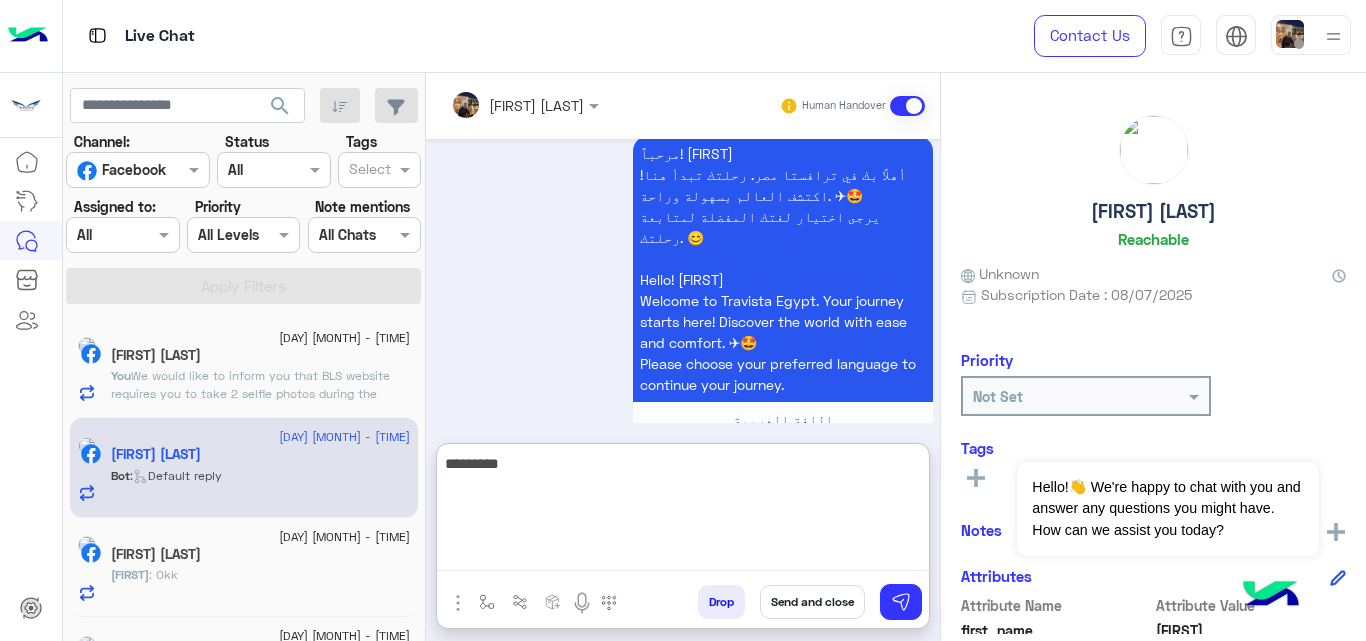 type on "**********" 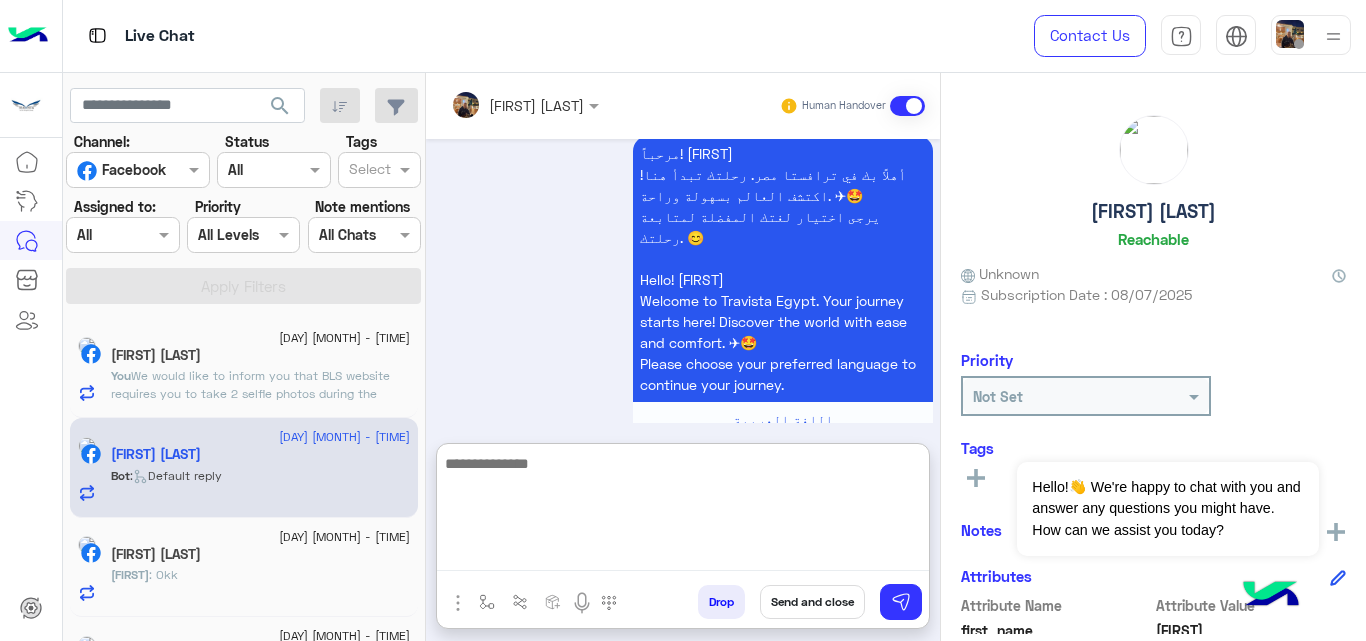 scroll, scrollTop: 264, scrollLeft: 0, axis: vertical 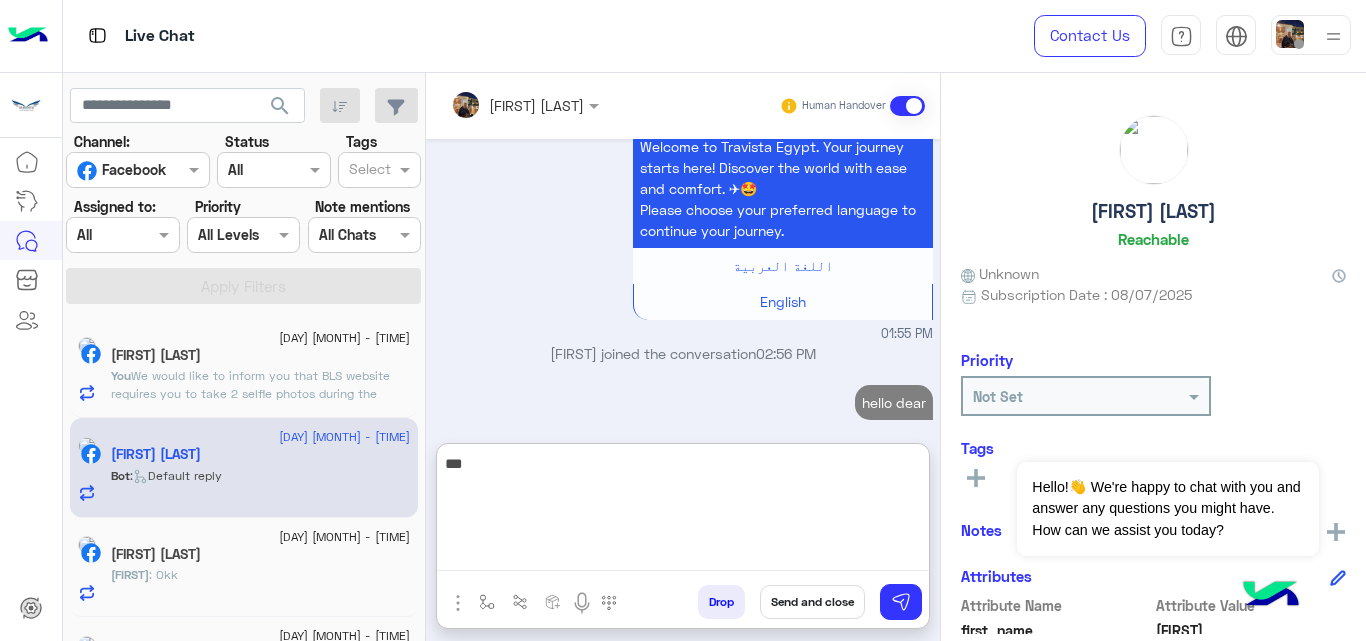 type on "***" 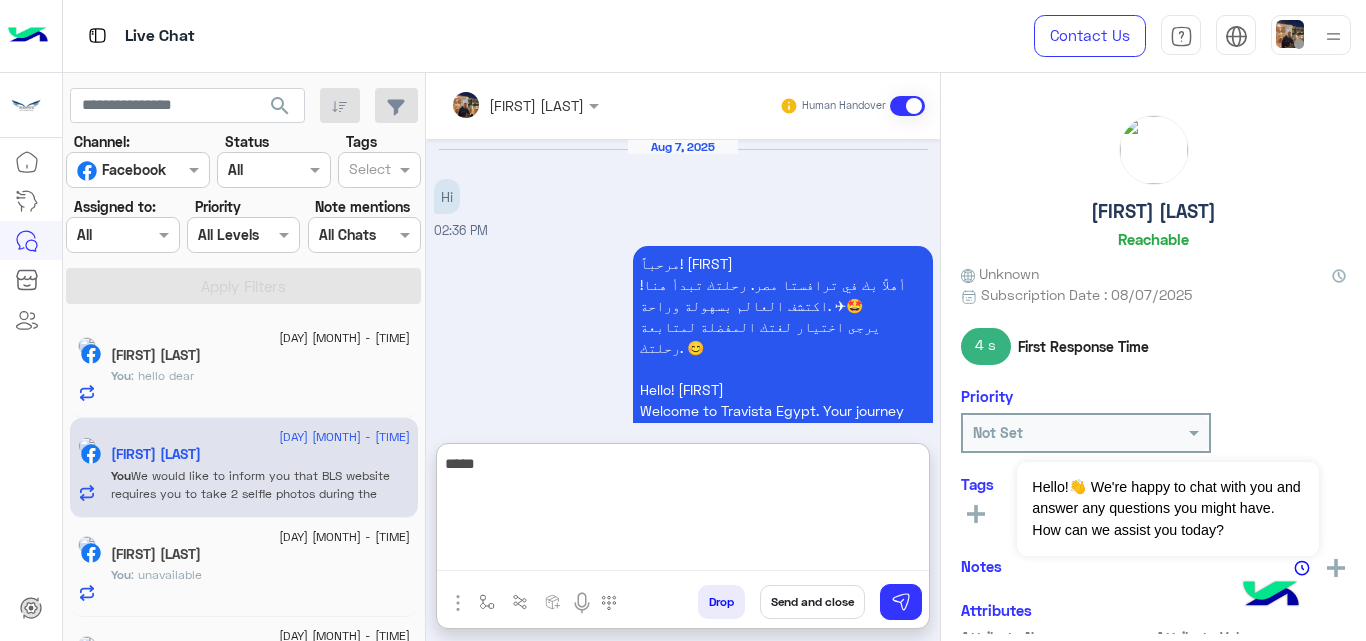 scroll, scrollTop: 927, scrollLeft: 0, axis: vertical 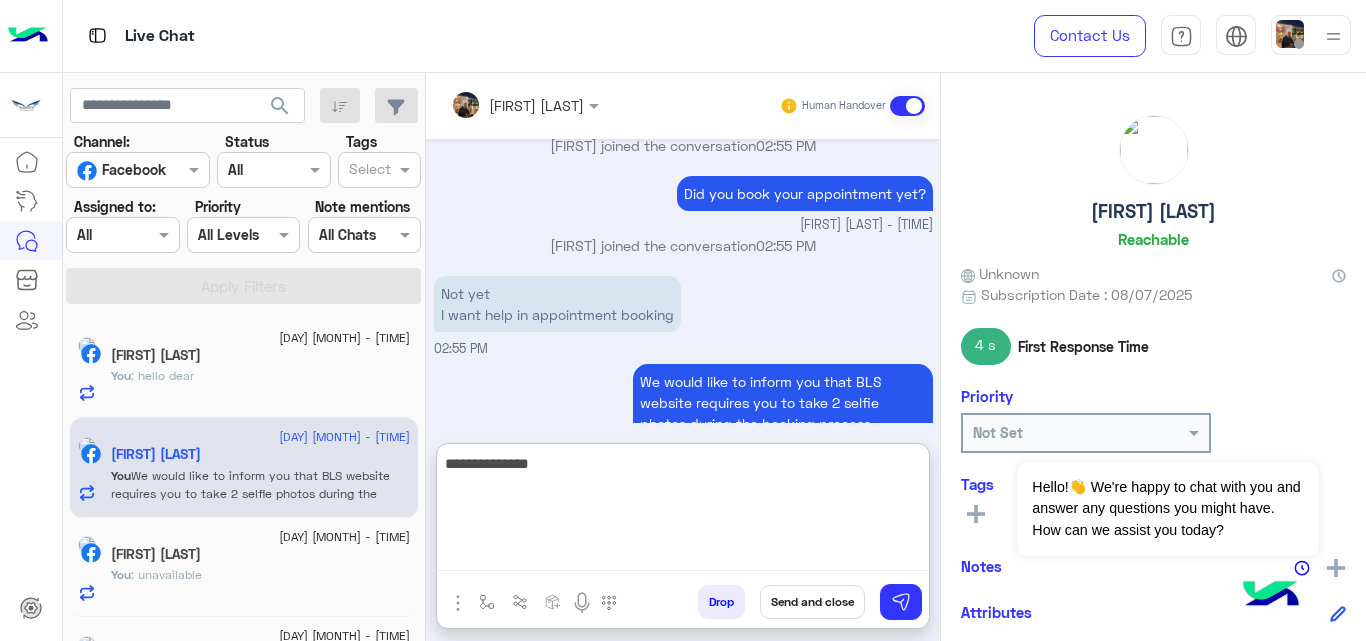 type on "**********" 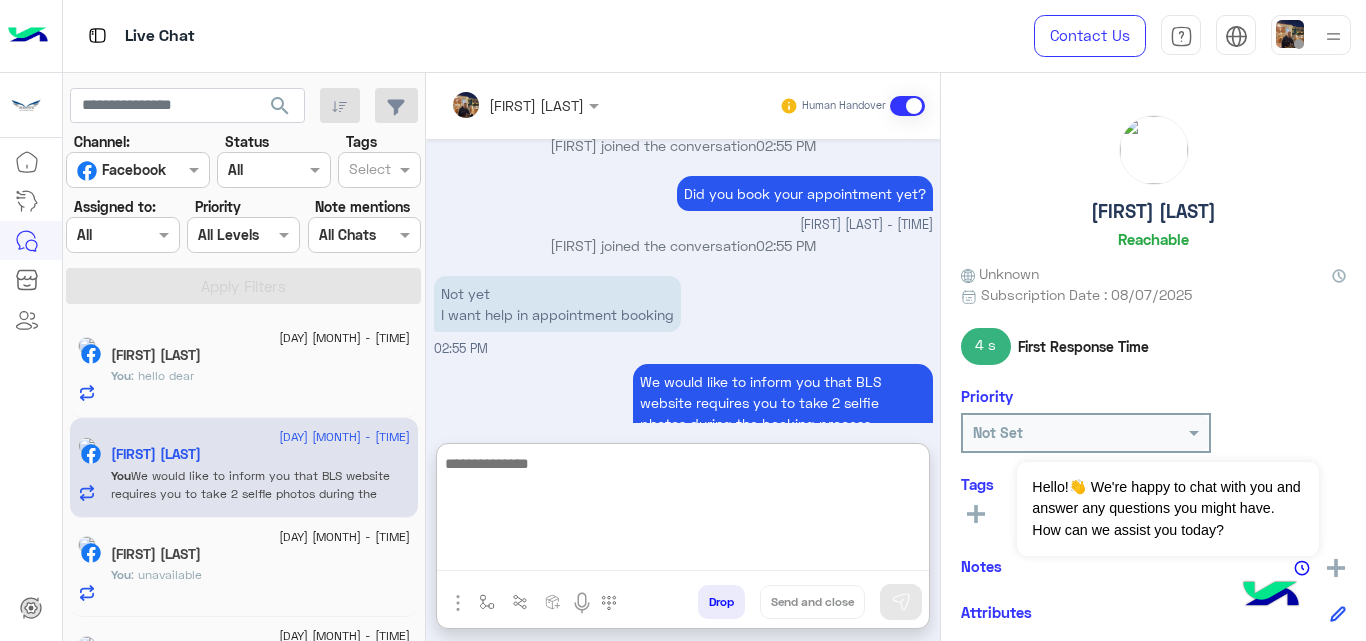 scroll, scrollTop: 991, scrollLeft: 0, axis: vertical 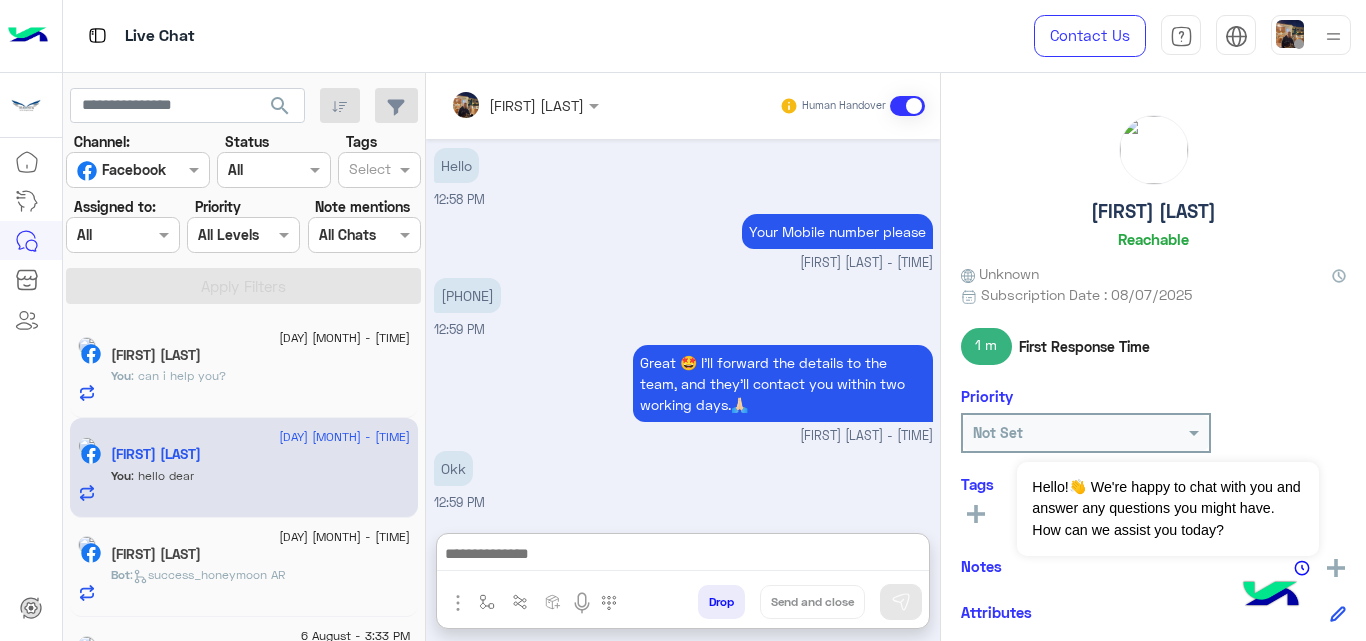 click at bounding box center [122, 234] 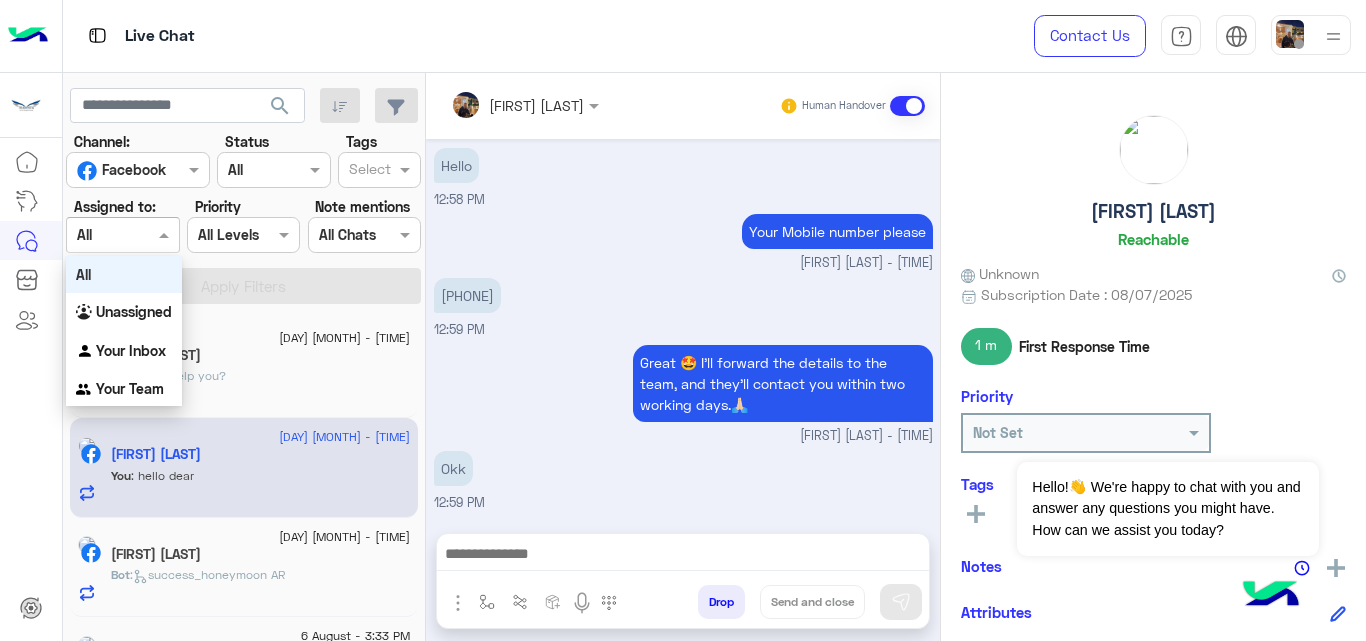 scroll, scrollTop: 340, scrollLeft: 0, axis: vertical 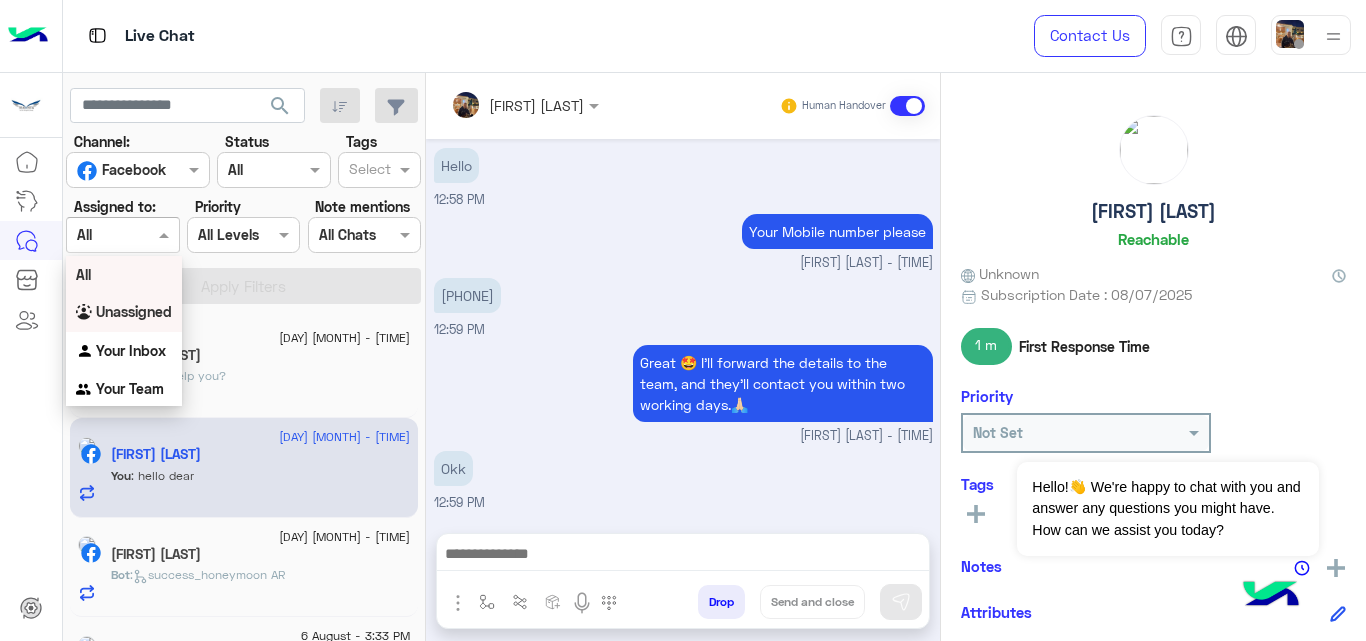 click on "Unassigned" at bounding box center (134, 311) 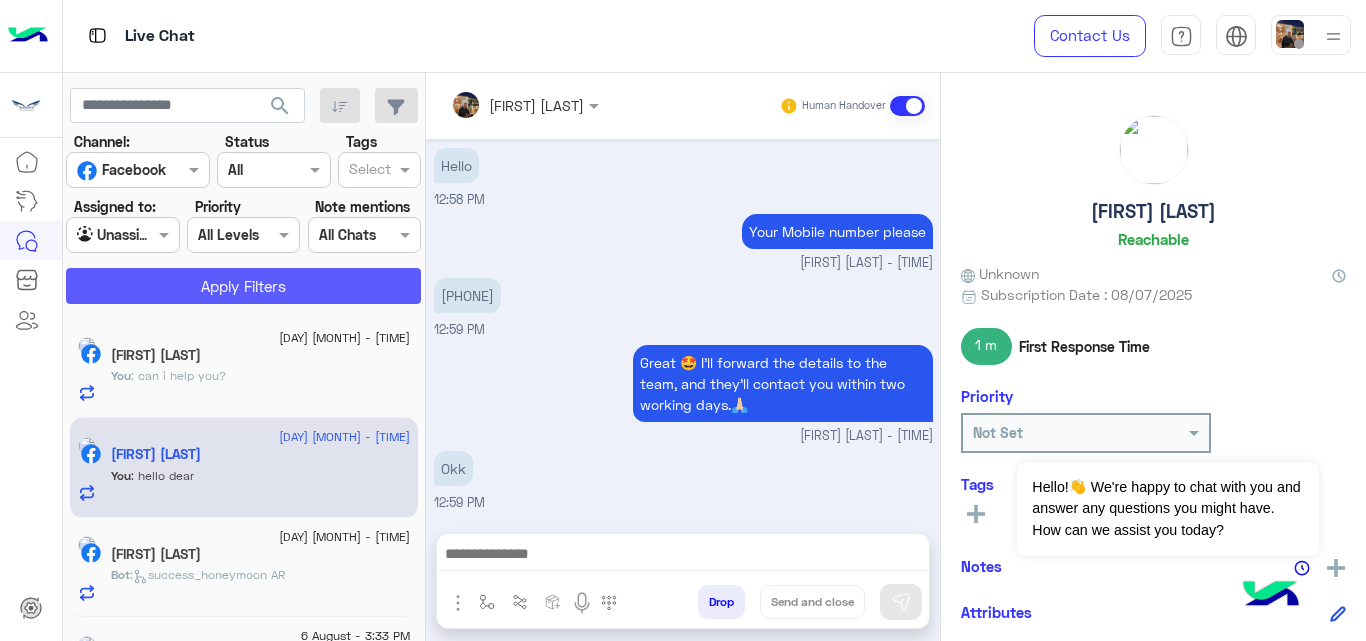 click on "Apply Filters" 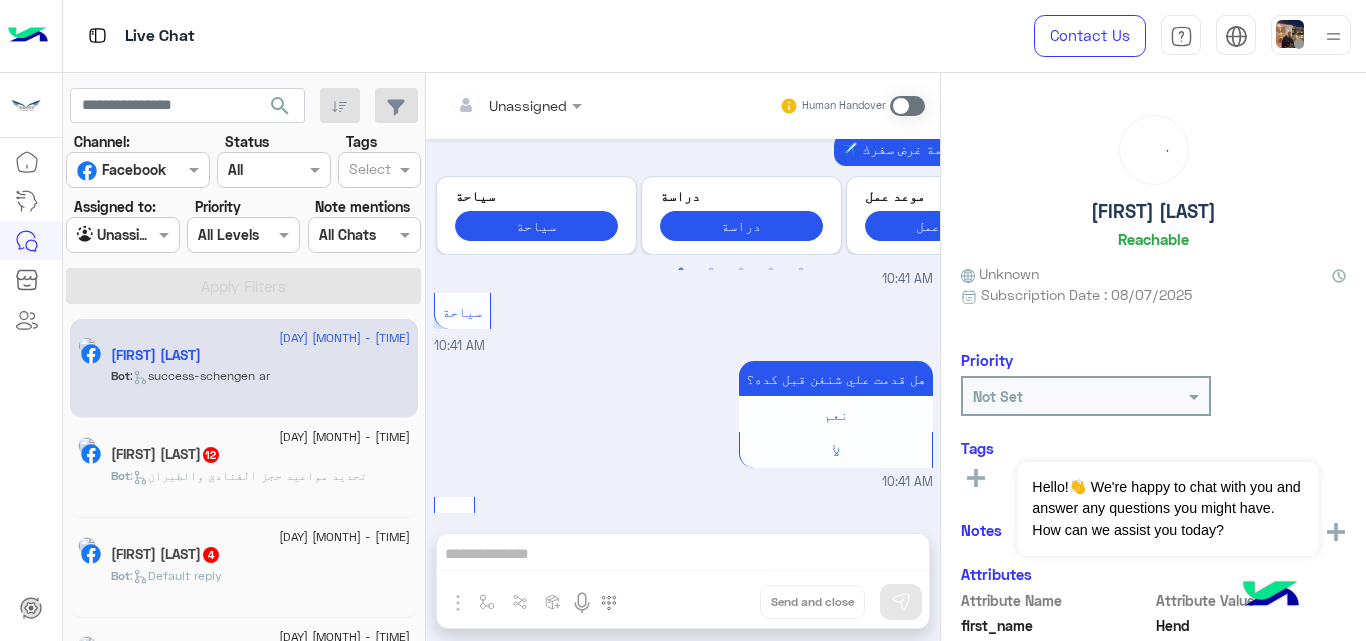 scroll, scrollTop: 1137, scrollLeft: 0, axis: vertical 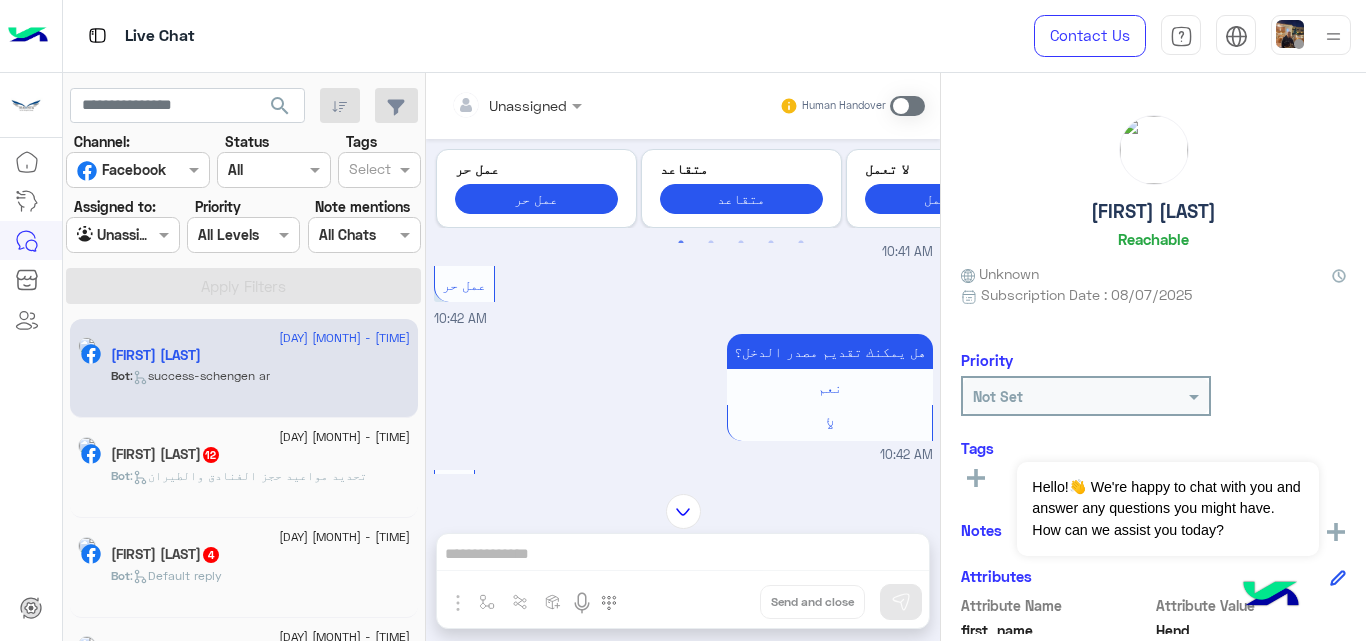click on "[FIRST] [LAST]" 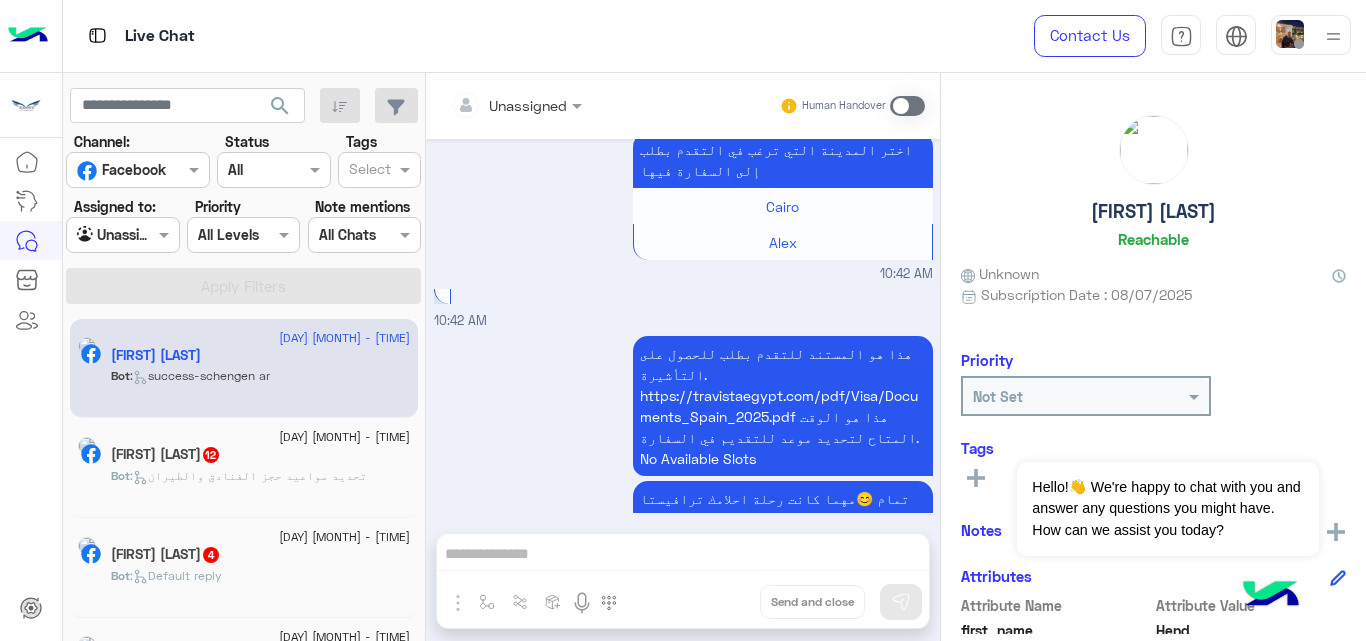 scroll, scrollTop: 3551, scrollLeft: 0, axis: vertical 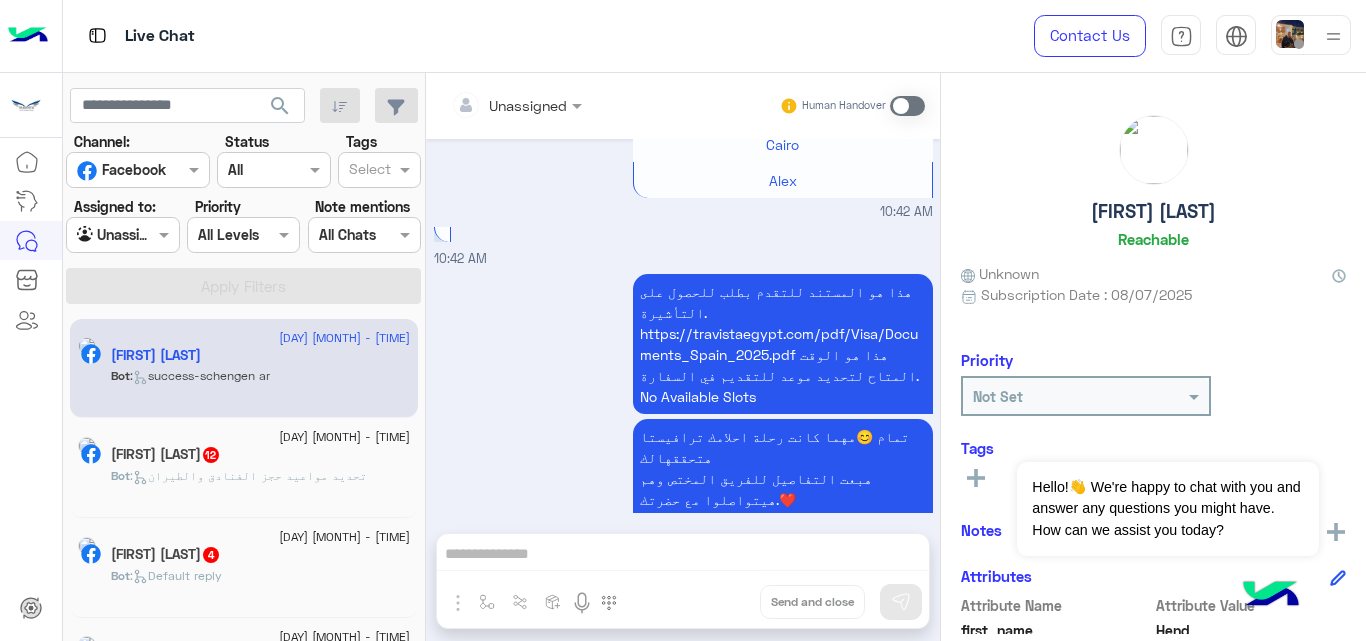 click on "Unassigned Human Handover     [DATE]  لو سمحت اقدر اعرف انتوا ممكن تساعدوني اخد فيزا شنجن ازاي ؟   [TIME]  مرحباً! [FIRST]  أهلاً بك في ترافستا مصر. رحلتك تبدأ هنا! اكتشف العالم بسهولة وراحة. ✈🤩 يرجى اختيار لغتك المفضلة لمتابعة رحلتك. 😊 Hello! [FIRST]  Welcome to Travista Egypt. Your journey starts here! Discover the world with ease and comfort. ✈🤩 Please choose your preferred language to continue your journey.  اللغة العربية   English     [TIME]  اللغة العربية    [TIME]  Previous الرحلات الجماعية تواريخ سفر ثابتة/ رحلات مجموعات مخصصة  الرحلات الجماعية  رحلات شهر العسل \ رحلة عائلية  رحلات شهر العسل  التقديم على تاشيرة  التقديم على تاشيرة  خدمات اخرى  خدمات اخرى  Next 1 2 3 4 Previous 1" at bounding box center (683, 361) 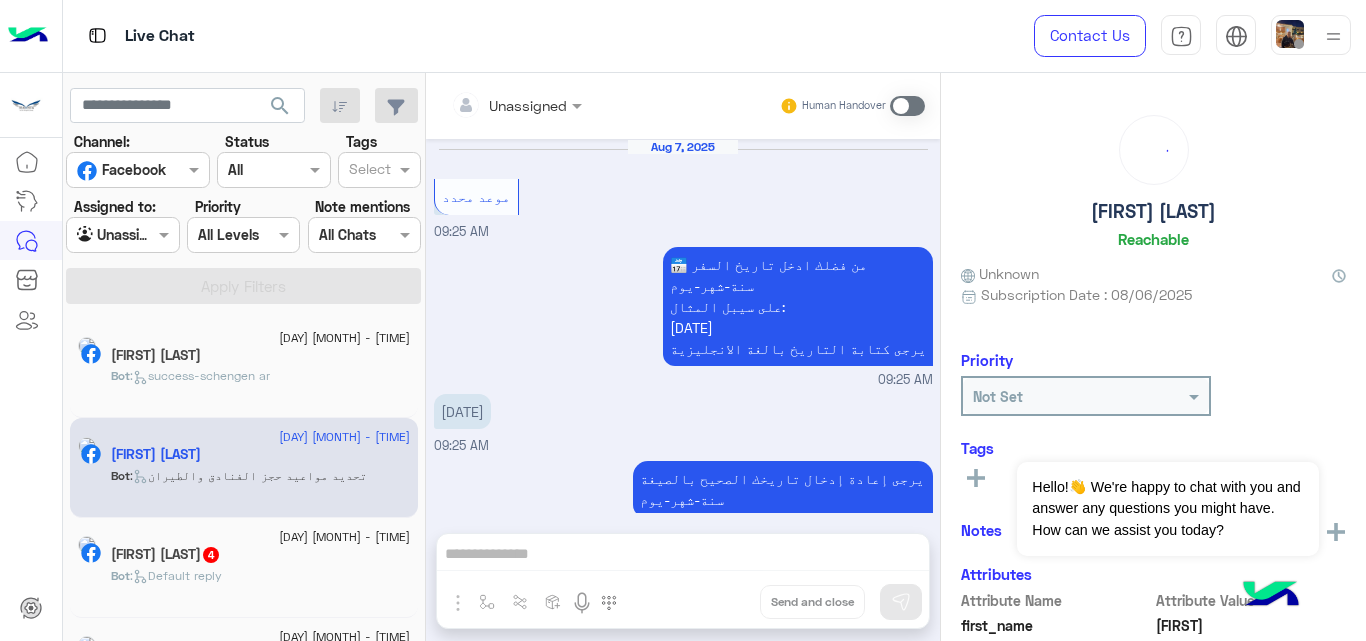 scroll, scrollTop: 644, scrollLeft: 0, axis: vertical 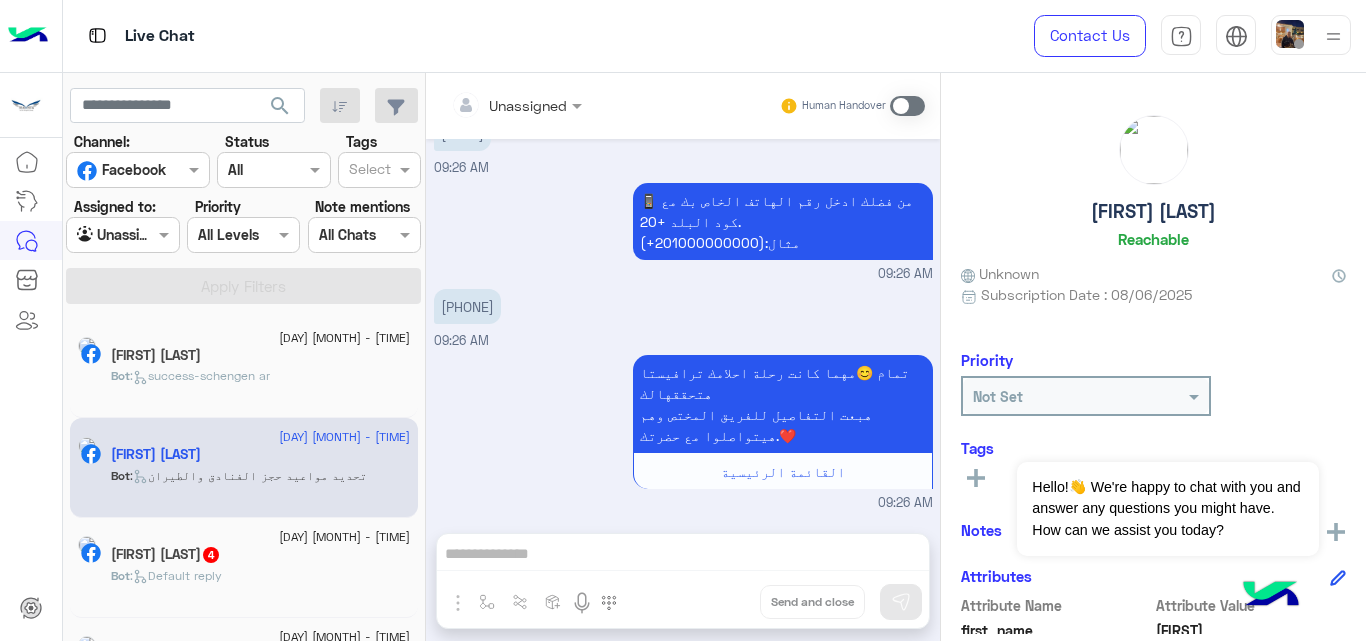 click on "[FIRST] [LAST]" 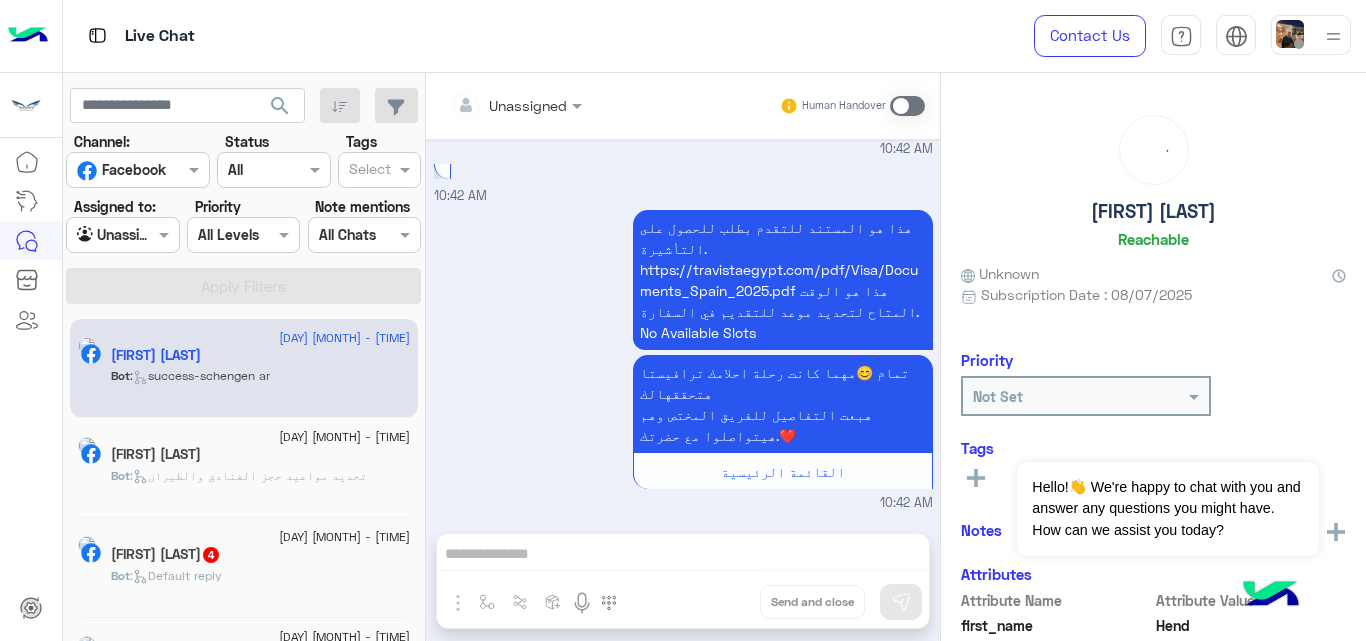 scroll, scrollTop: 819, scrollLeft: 0, axis: vertical 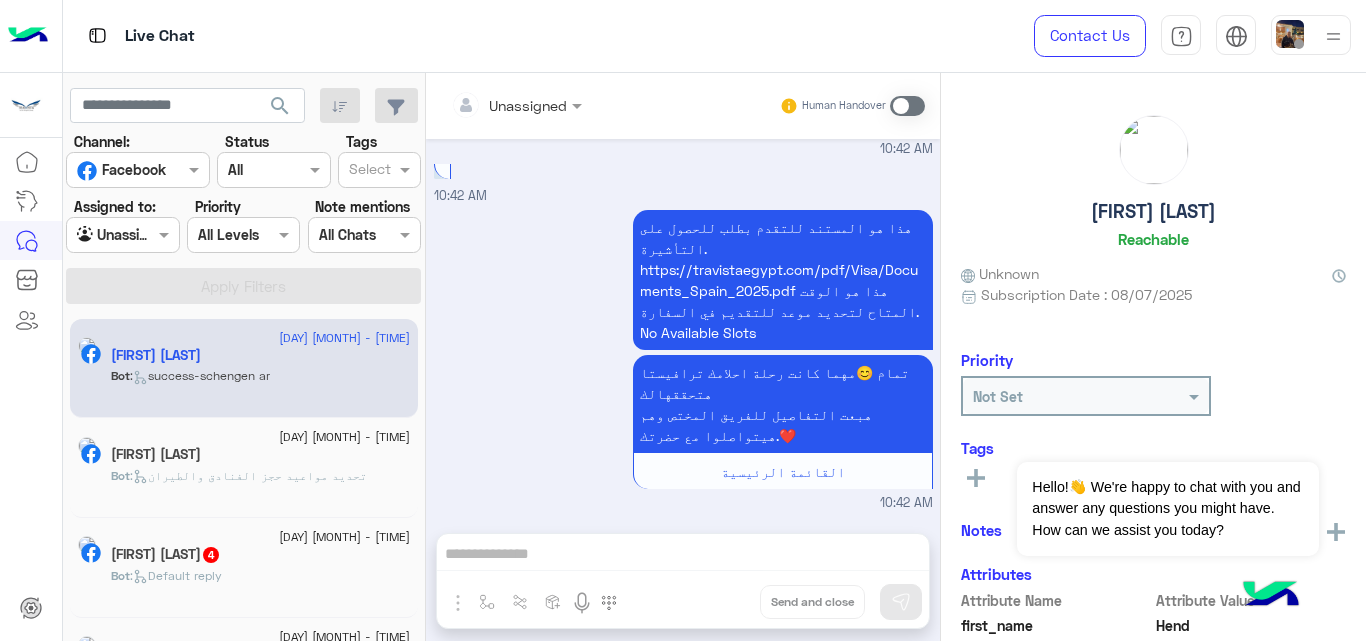 drag, startPoint x: 495, startPoint y: 560, endPoint x: 461, endPoint y: 559, distance: 34.0147 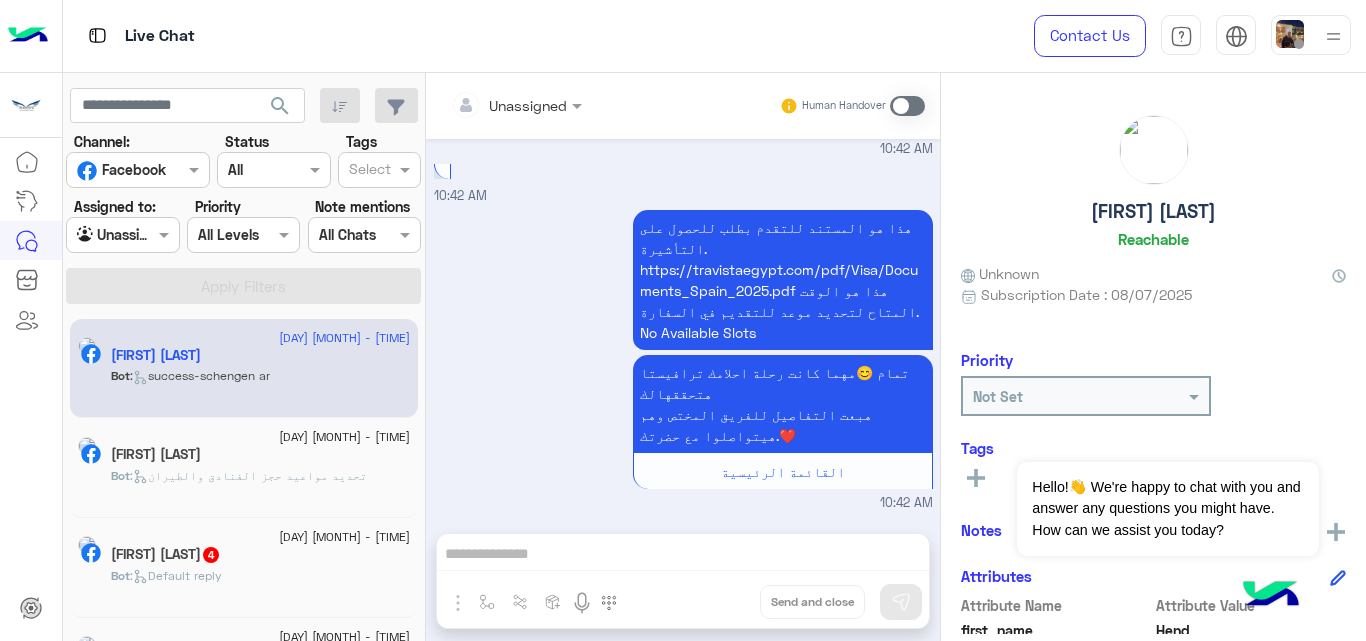 click on "Unassigned Human Handover     [DATE]   عمل حر    [TIME]  هل يمكنك تقديم مصدر الدخل؟  نعم   لأ     [TIME]   نعم    [TIME]  هل لديك حساب بنكي؟  نعم   لأ     [TIME]   نعم    [TIME]  📱 من فضلك ادخل رقم الهاتف الخاص بك يرجى إدخال رقم هاتفك مع الرمز +20 . مثال:(201000000000+)    [TIME]  [PHONE]   [TIME]  اختر المدينة التي ترغب في التقدم بطلب إلى السفارة فيها  [CITY]   [CITY]     [TIME]       [TIME]  هذا هو المستند للتقدم بطلب للحصول على التأشيرة.
https://travistaegypt.com/pdf/Visa/Documents_Spain_2025.pdf
هذا هو الوقت المتاح لتحديد موعد للتقديم في السفارة.
No Available Slots    تمام 😊مهما كانت رحلة احلامك ترافيستا هتحققهالك  القائمة الرئيسية     [TIME]   Drop   Send and close" at bounding box center [683, 361] 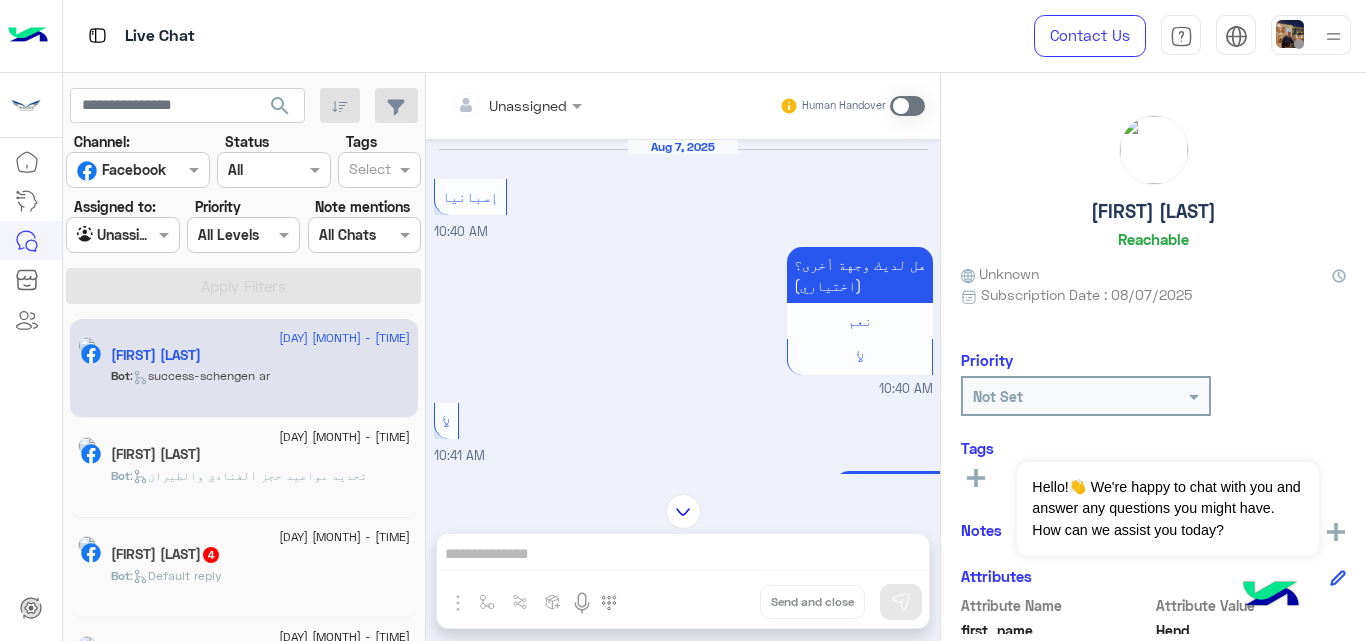 scroll, scrollTop: 2001, scrollLeft: 0, axis: vertical 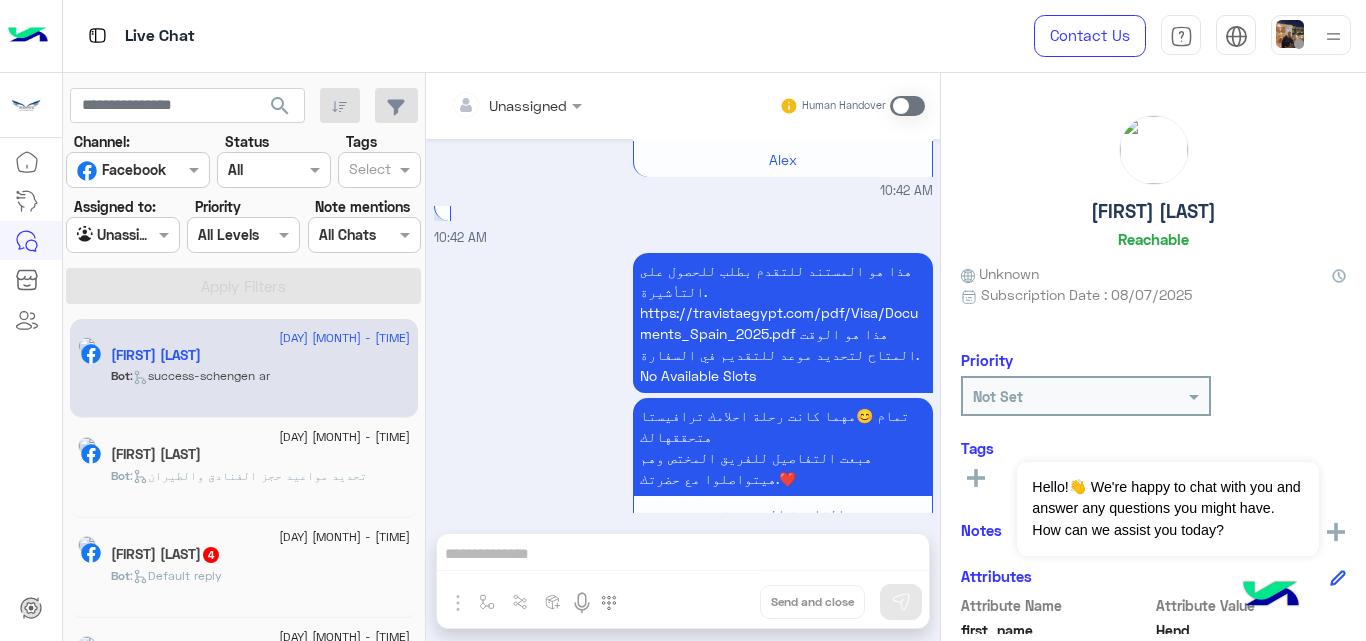 click on "Unassigned Human Handover" at bounding box center [683, 106] 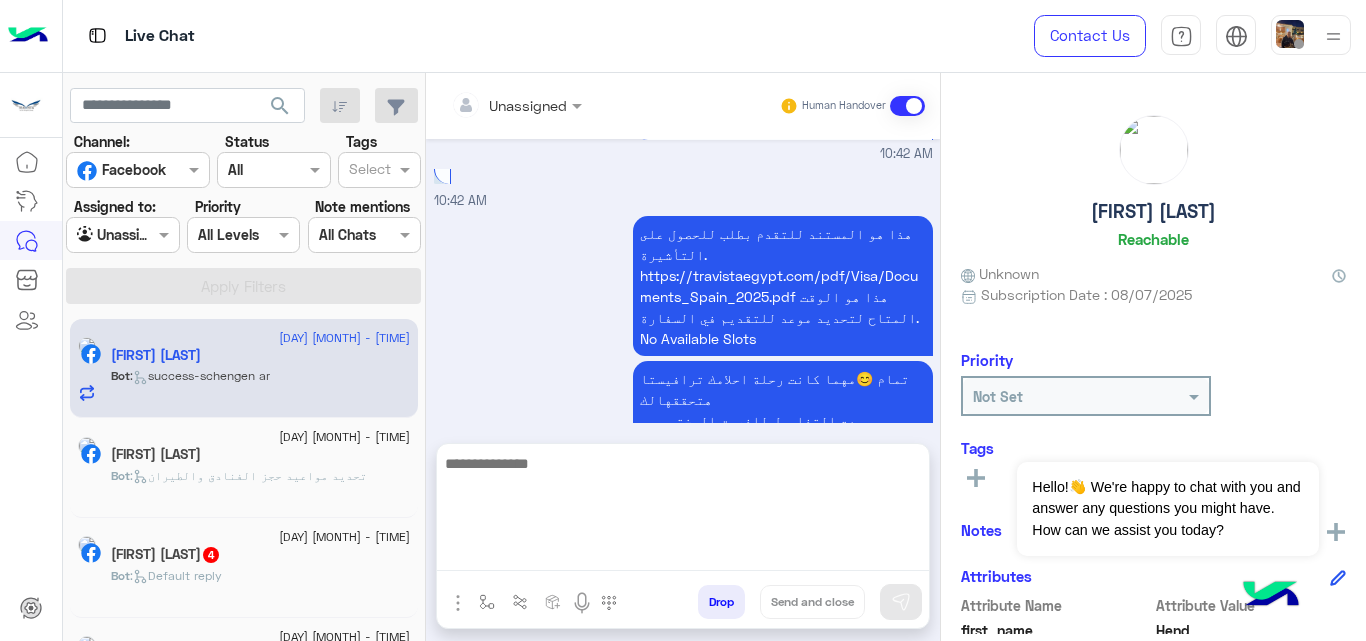 click at bounding box center (683, 511) 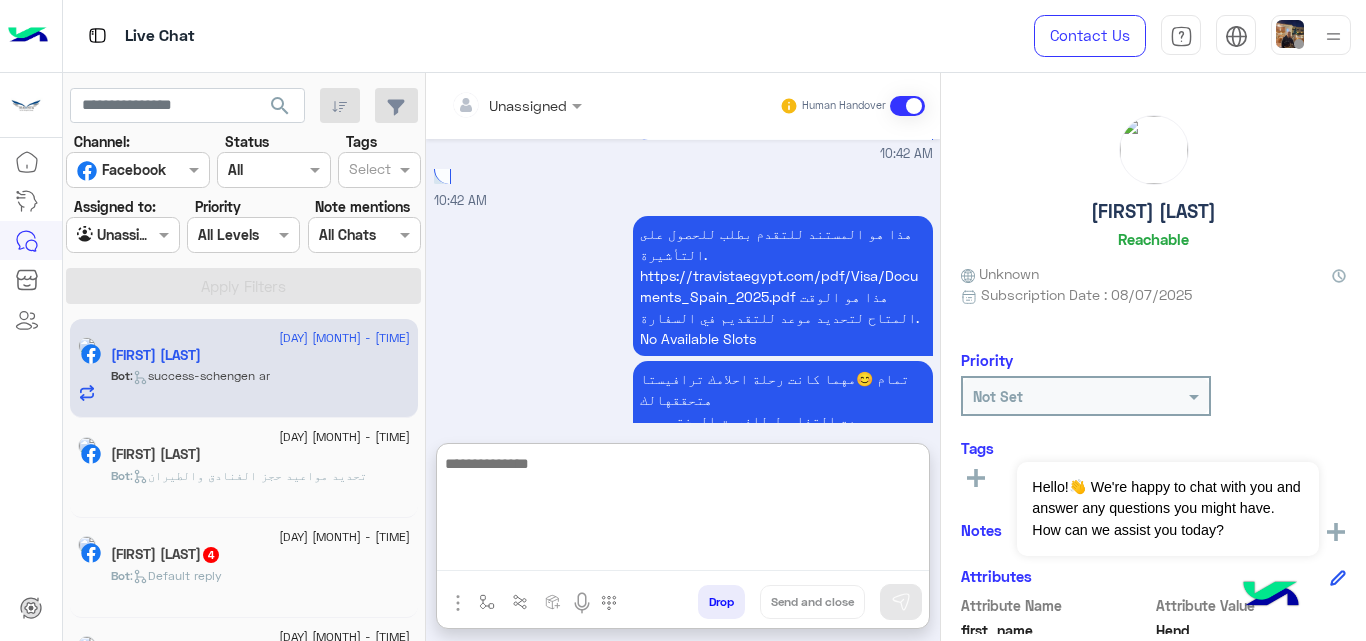 scroll, scrollTop: 2040, scrollLeft: 0, axis: vertical 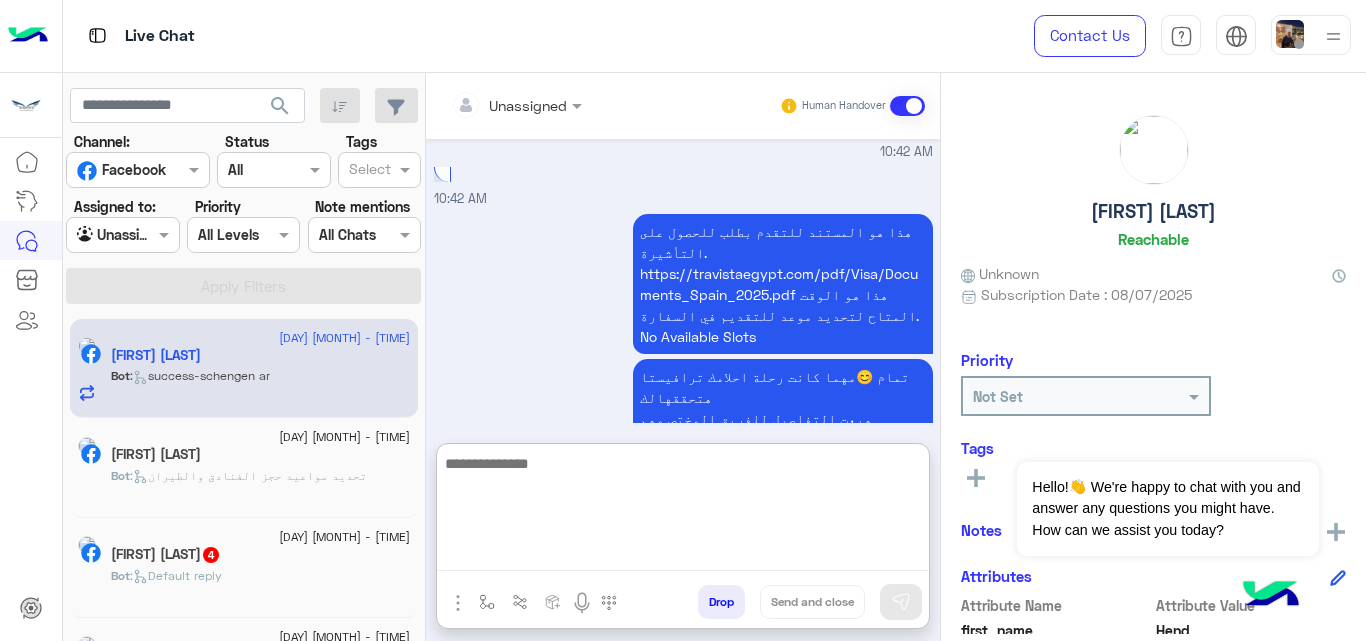 paste on "**********" 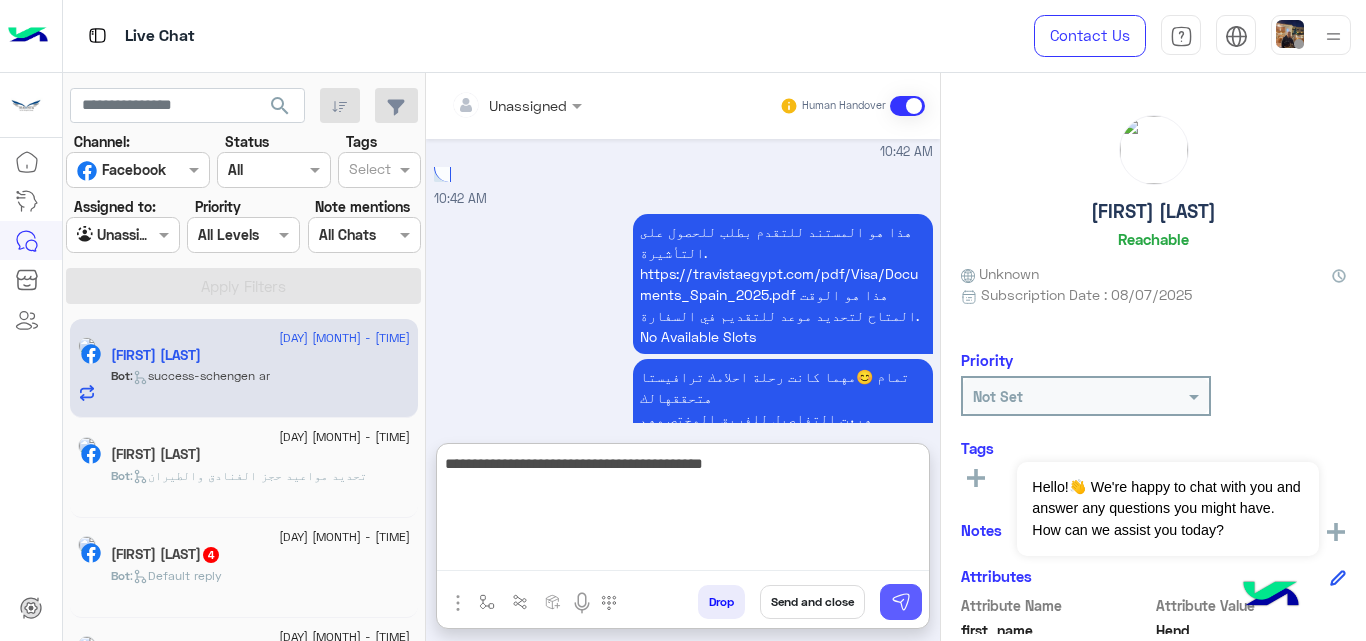type on "**********" 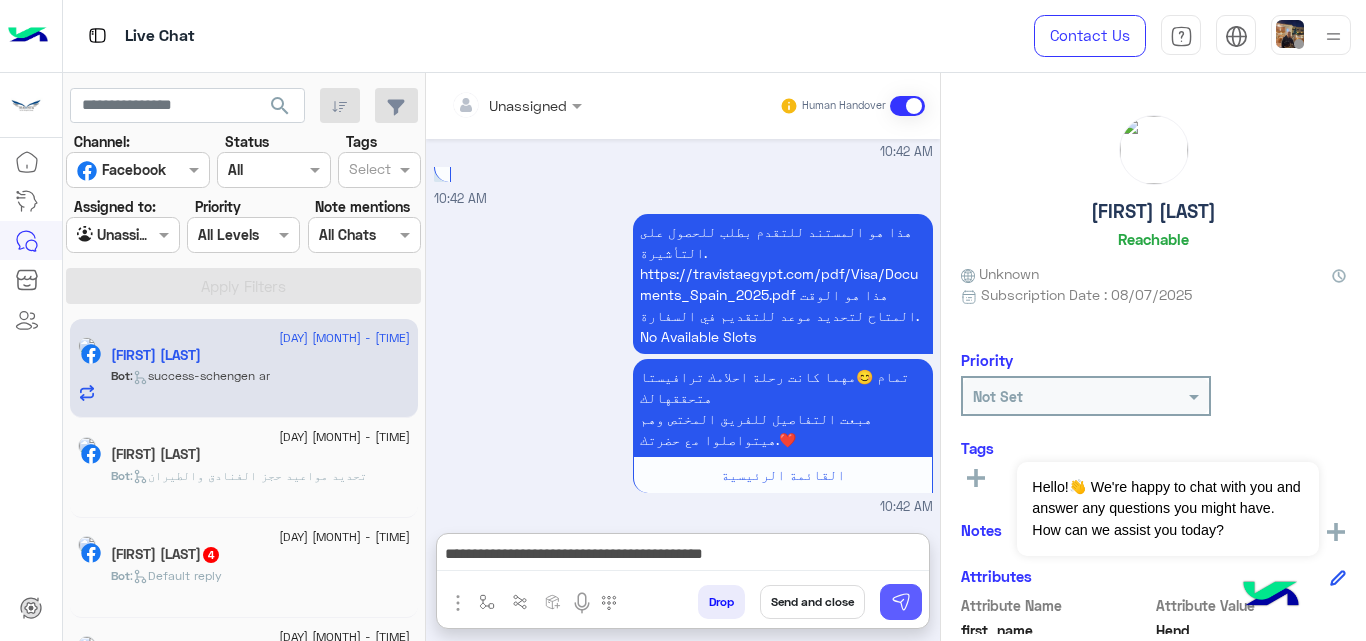 click at bounding box center [901, 602] 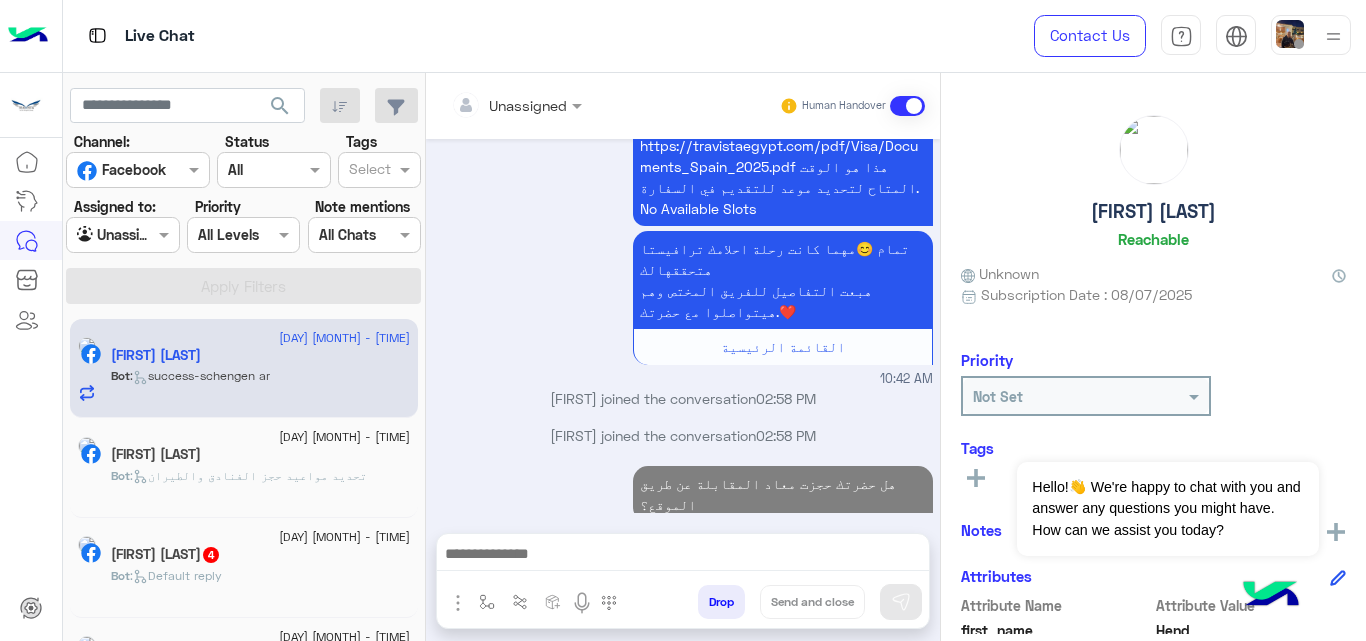 scroll, scrollTop: 2159, scrollLeft: 0, axis: vertical 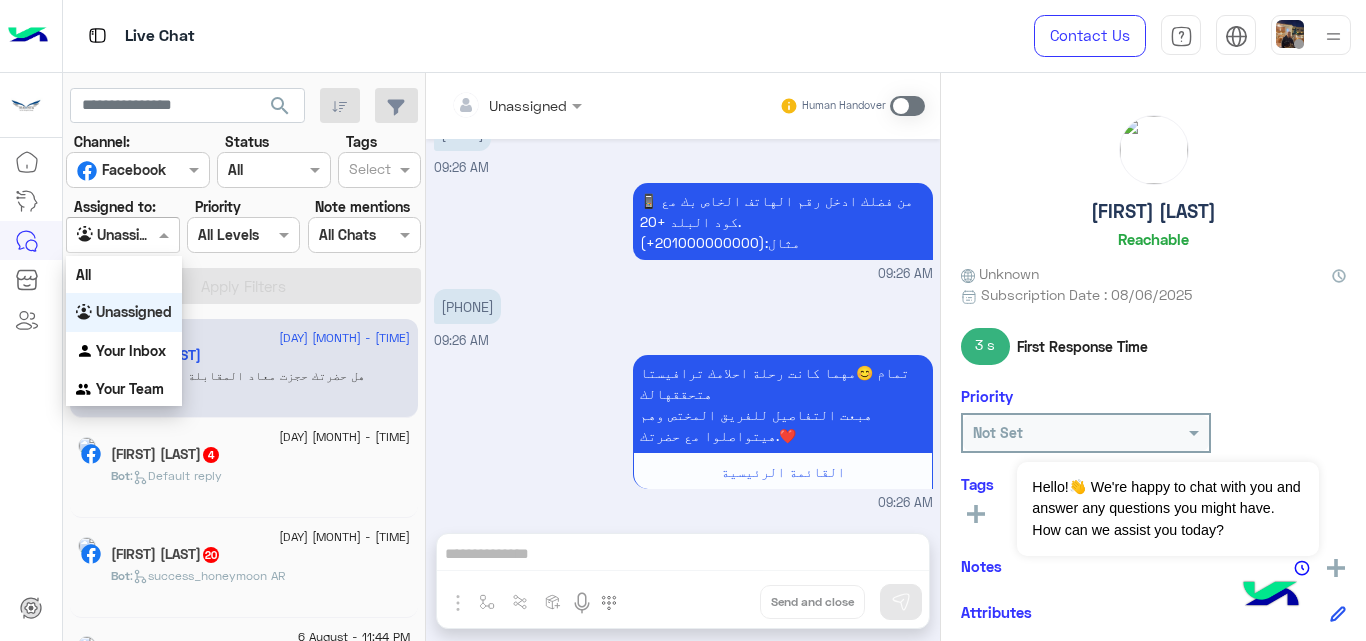 click at bounding box center (166, 234) 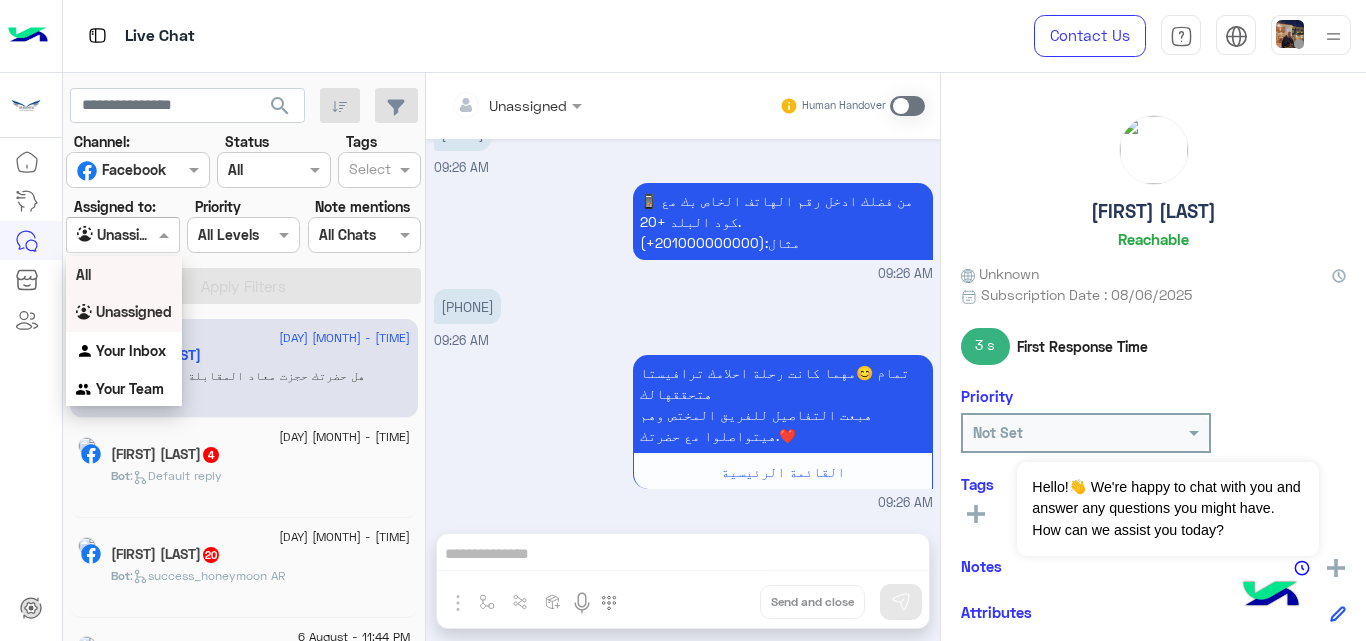 click on "All" at bounding box center [124, 274] 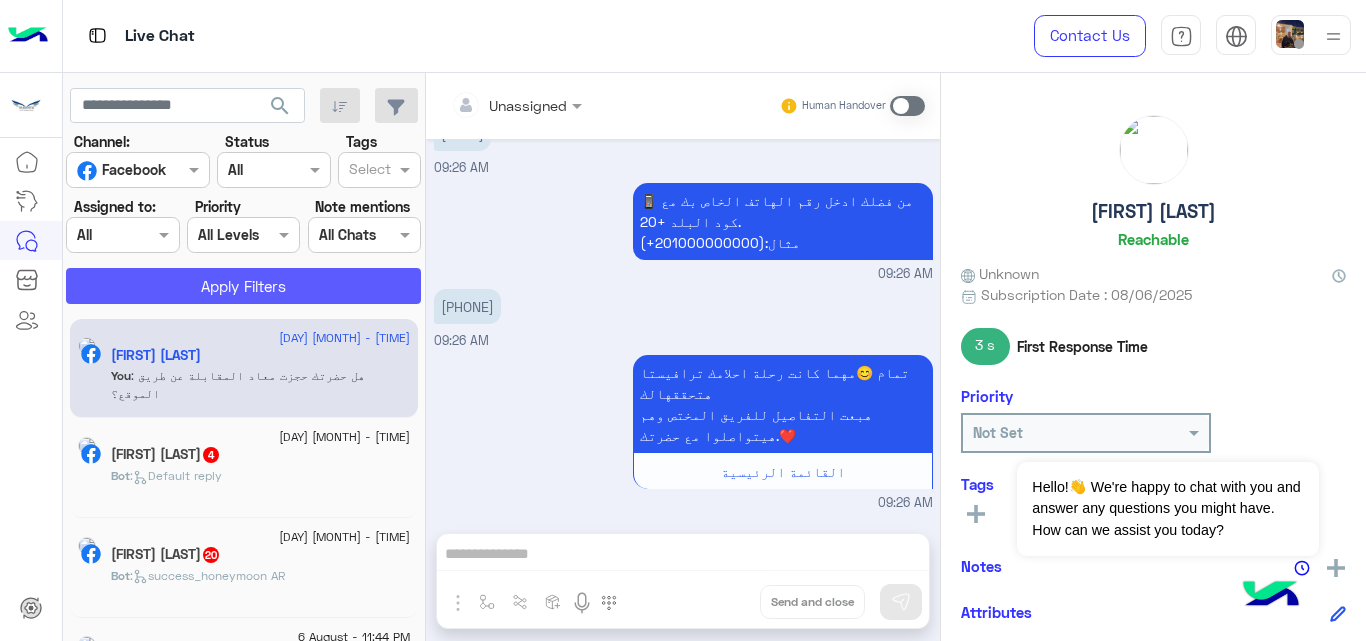 click on "Apply Filters" 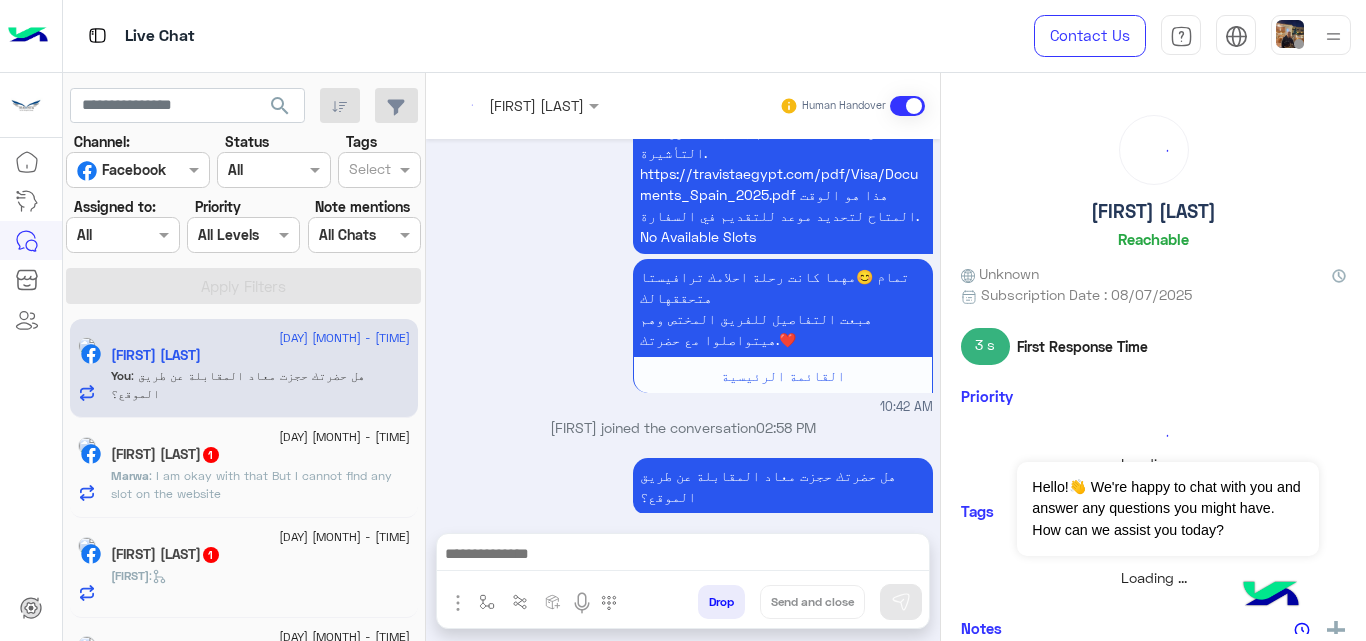 scroll, scrollTop: 706, scrollLeft: 0, axis: vertical 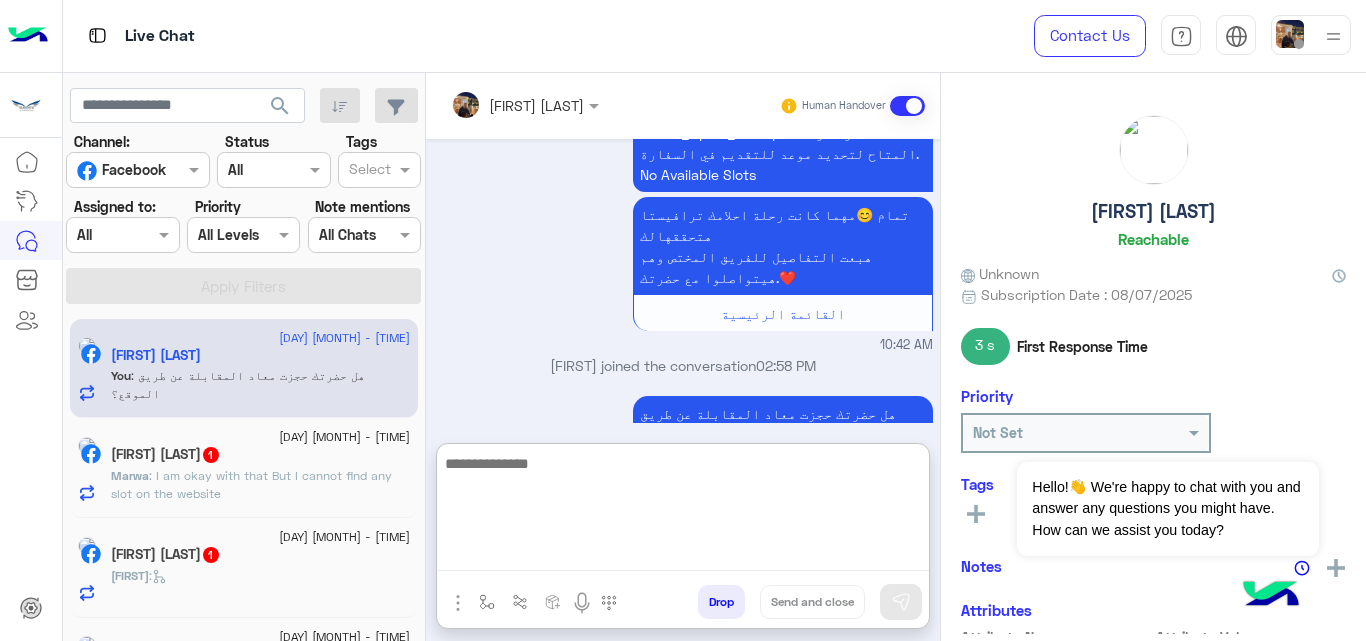 click at bounding box center (683, 511) 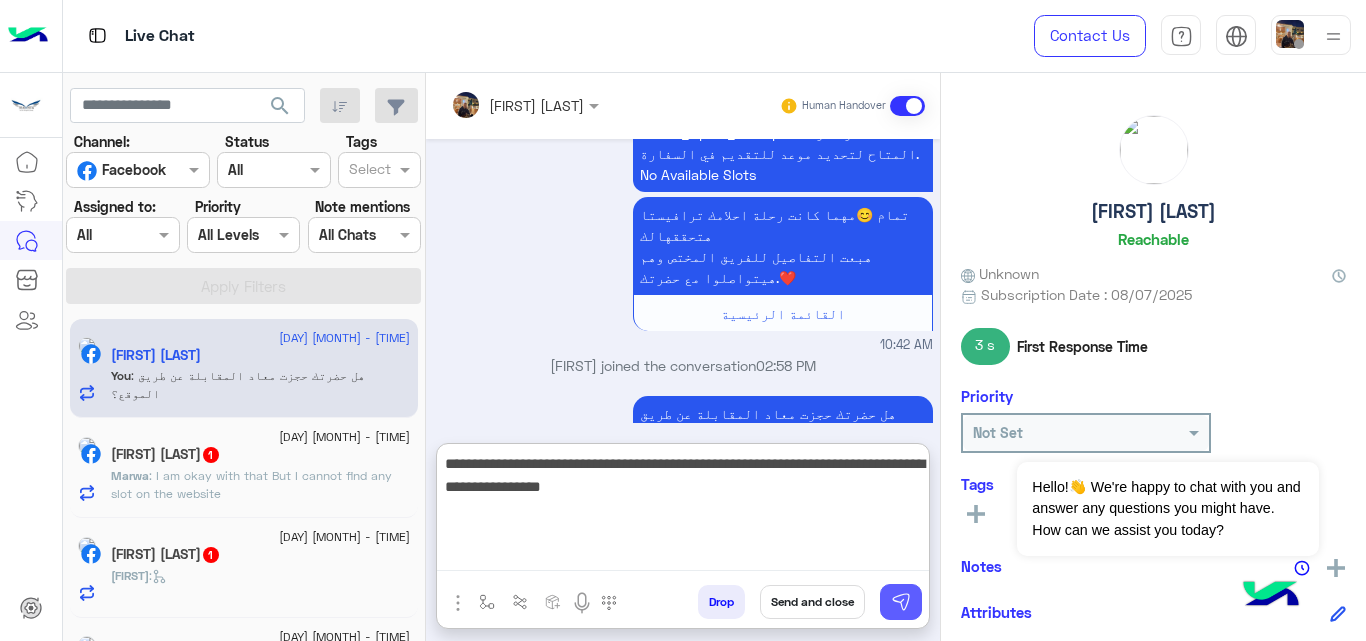 type on "**********" 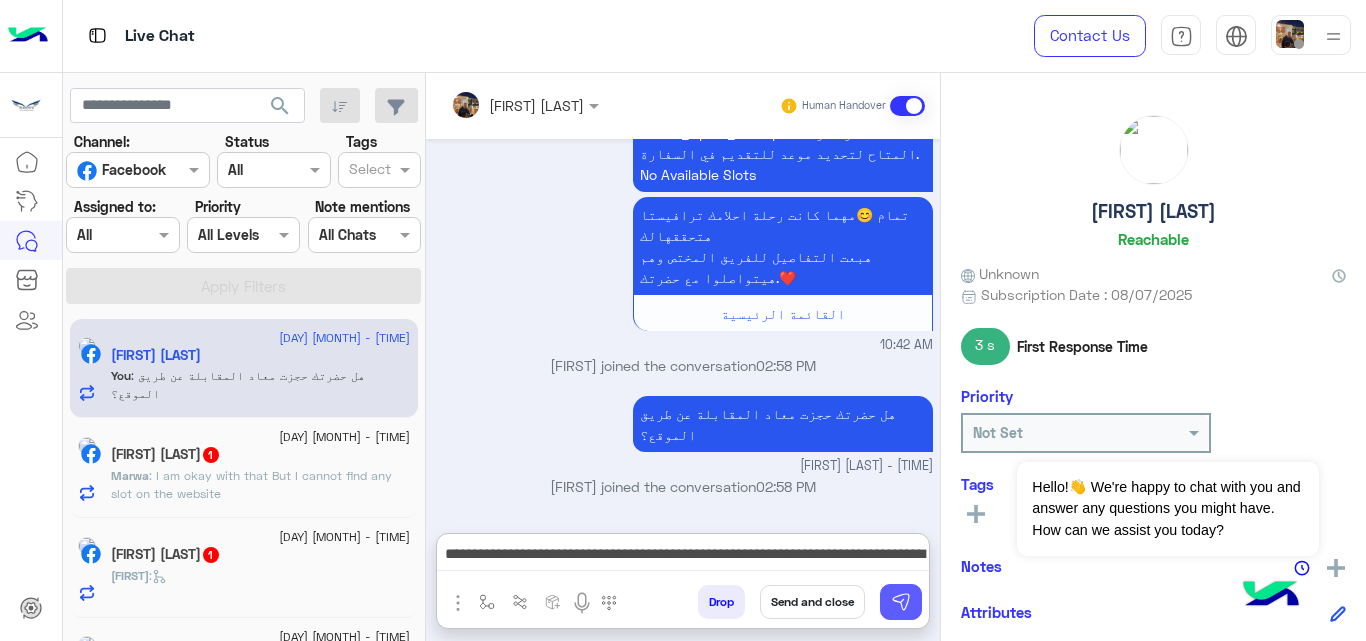 click at bounding box center [901, 602] 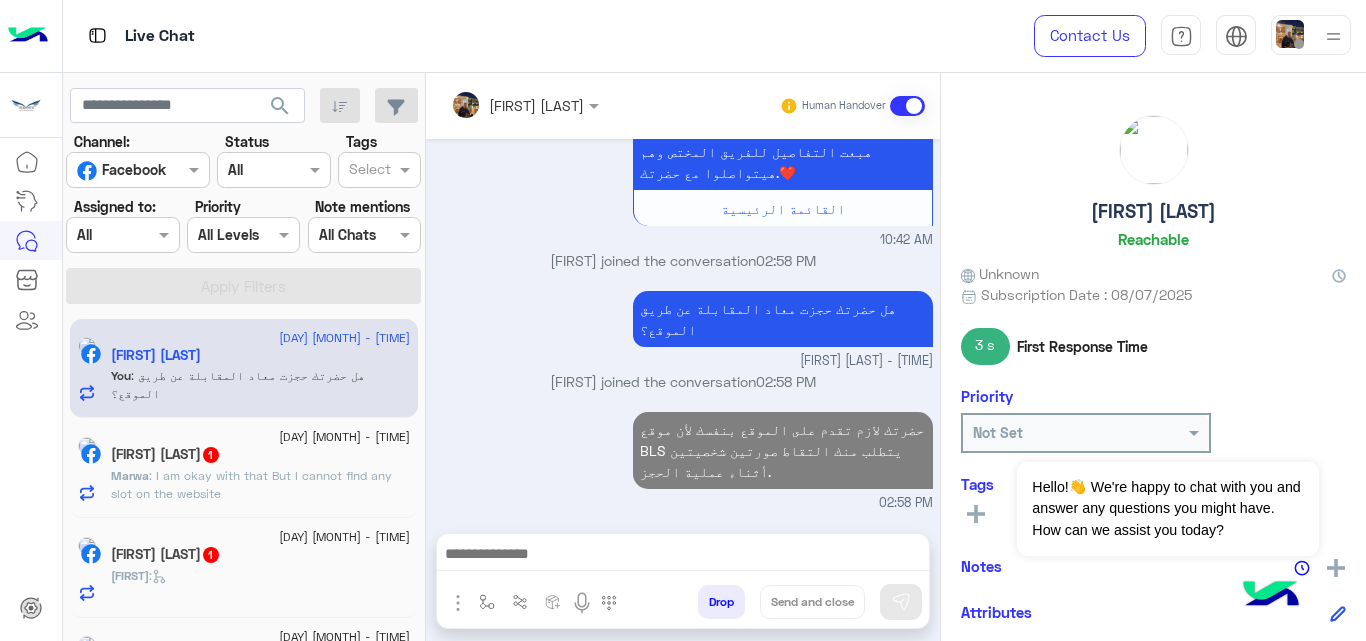 scroll, scrollTop: 811, scrollLeft: 0, axis: vertical 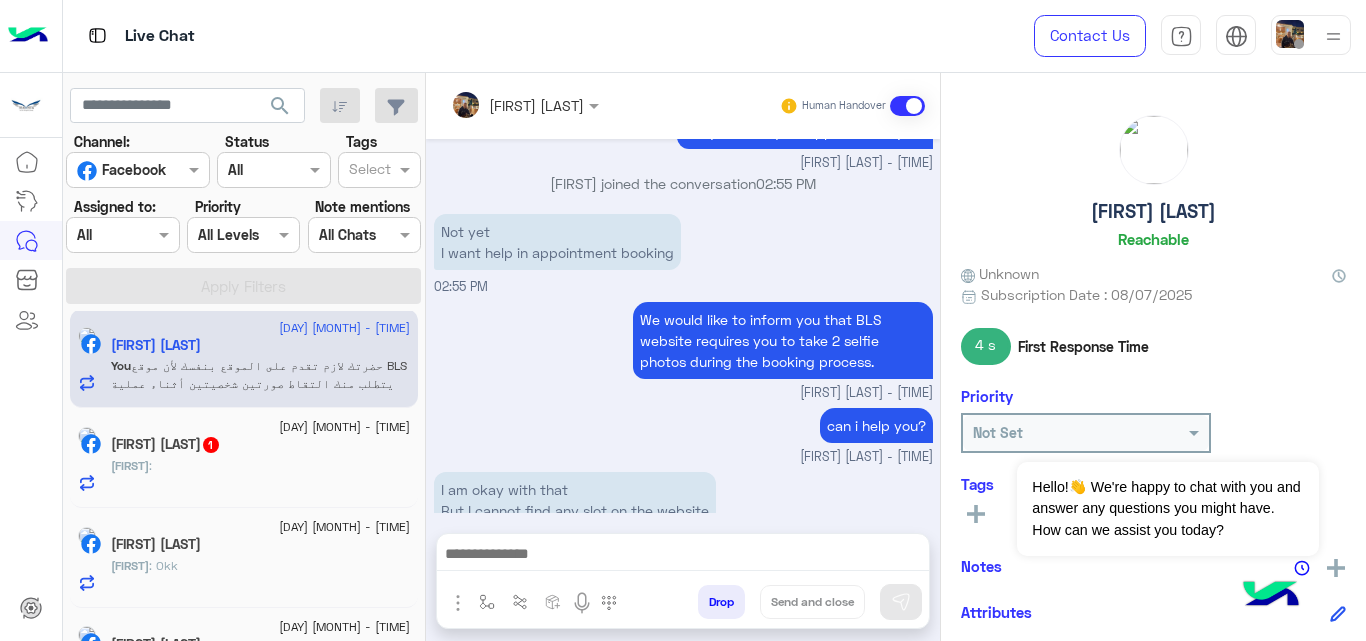 click on "[FIRST] :" 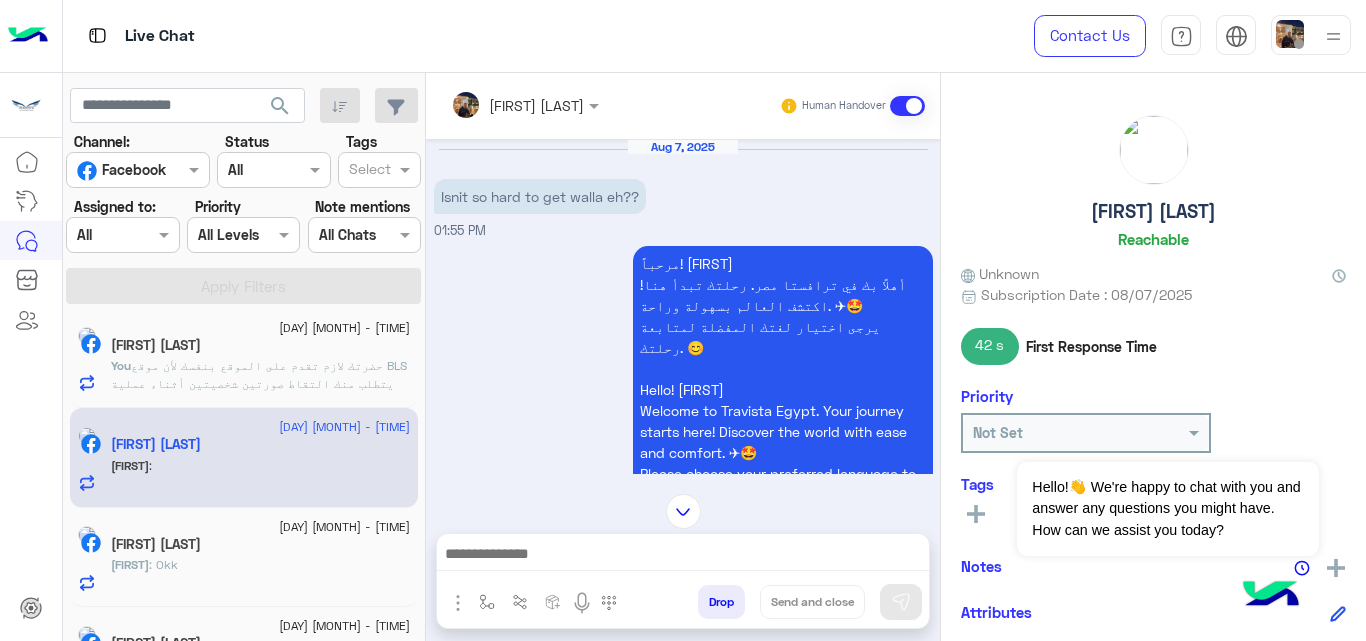 scroll, scrollTop: 278, scrollLeft: 0, axis: vertical 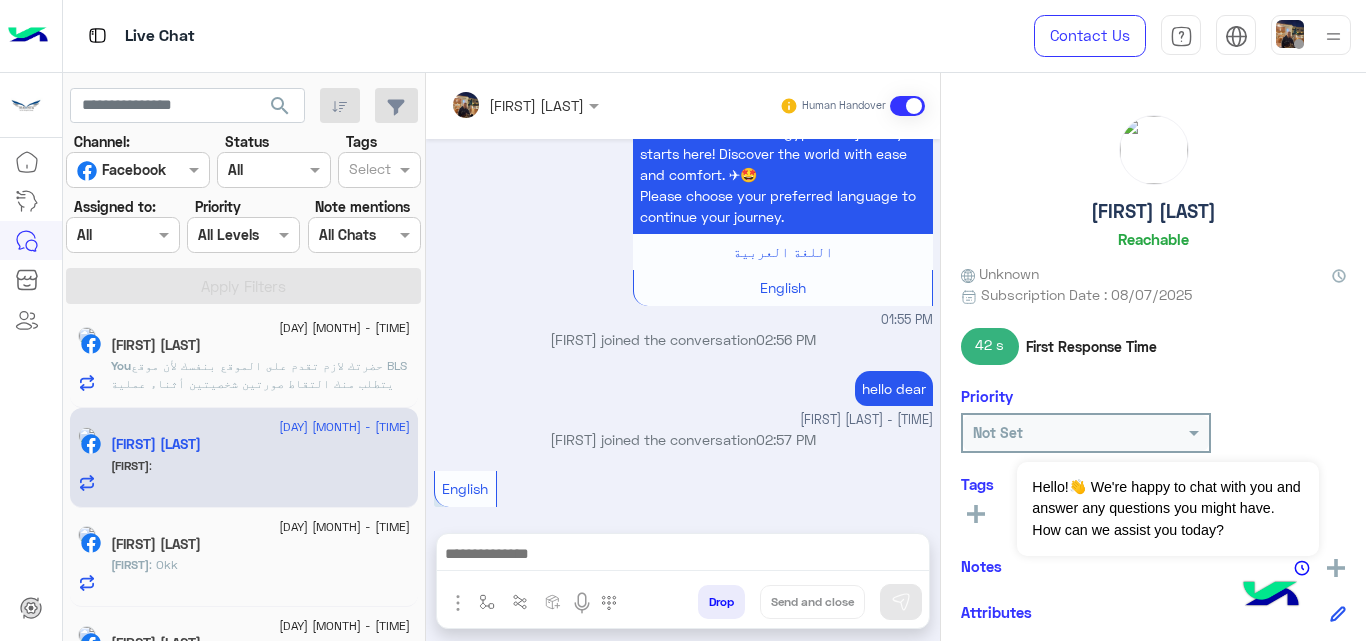 click on "[FIRST] [LAST]" 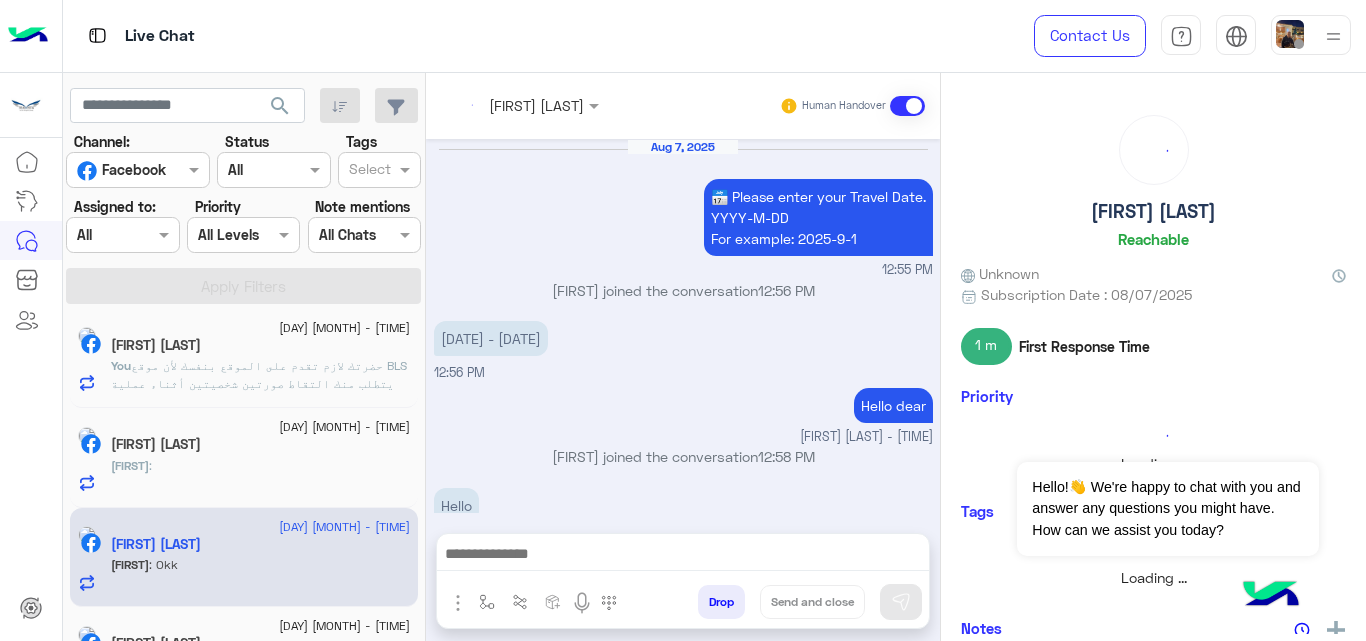 scroll, scrollTop: 340, scrollLeft: 0, axis: vertical 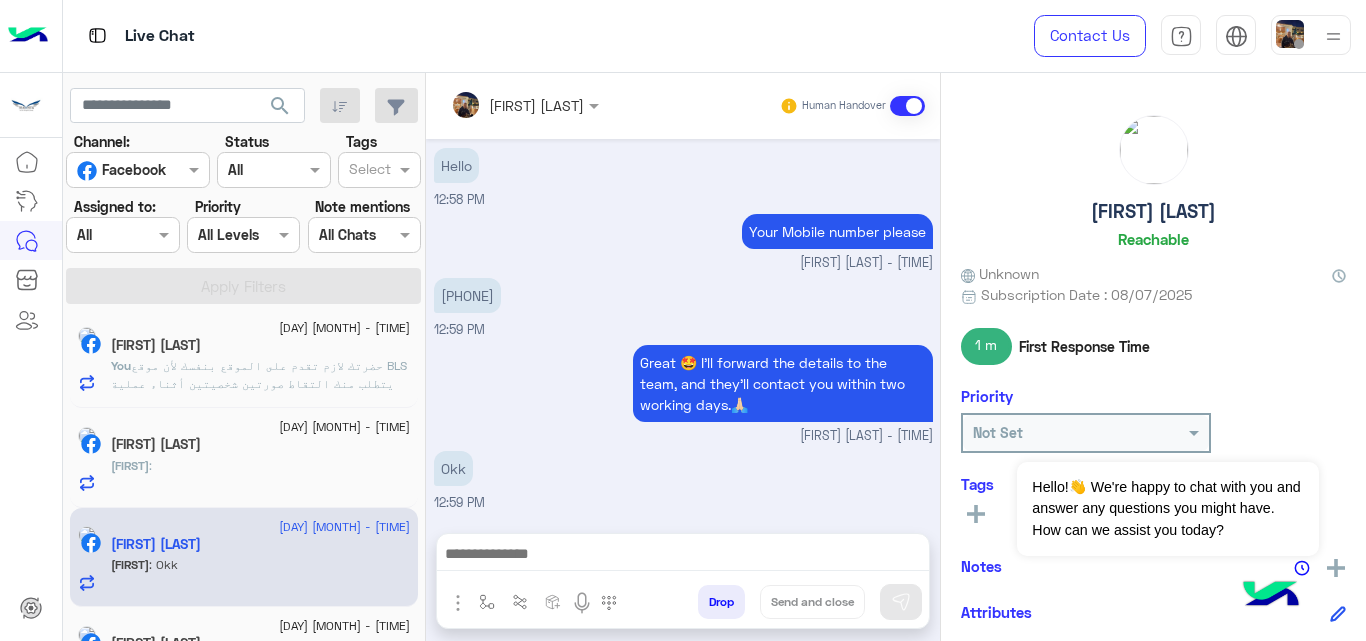 click on "[FIRST] :" 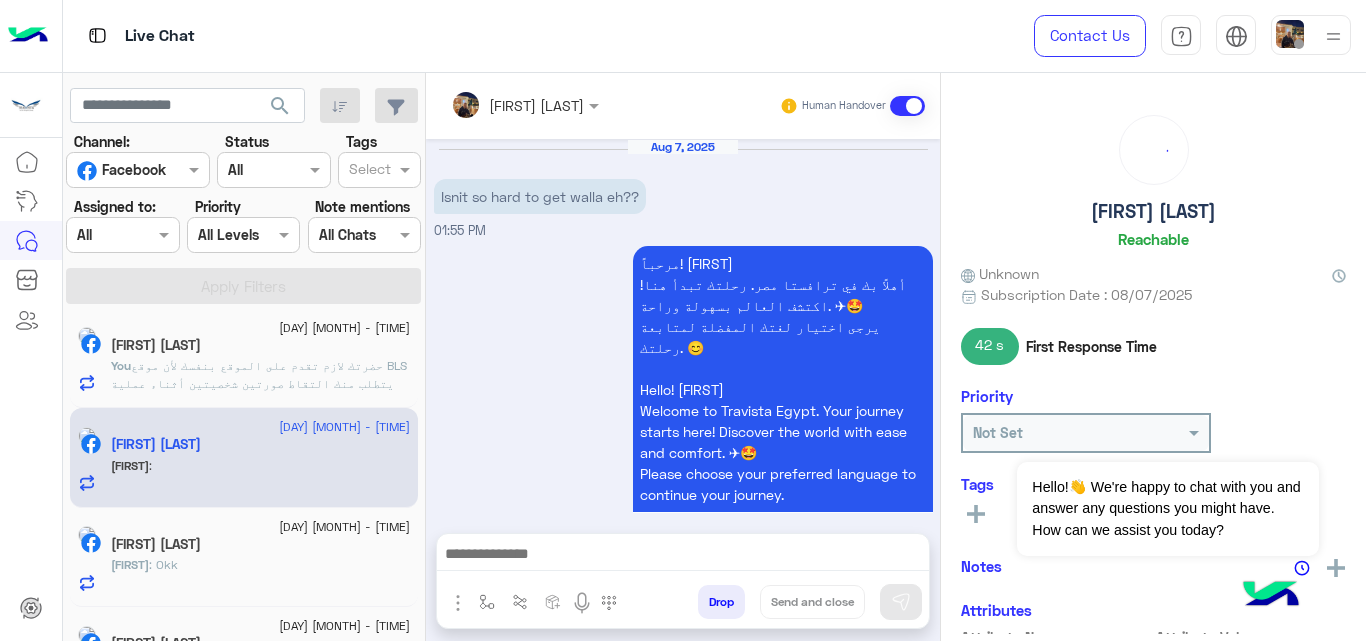 scroll, scrollTop: 278, scrollLeft: 0, axis: vertical 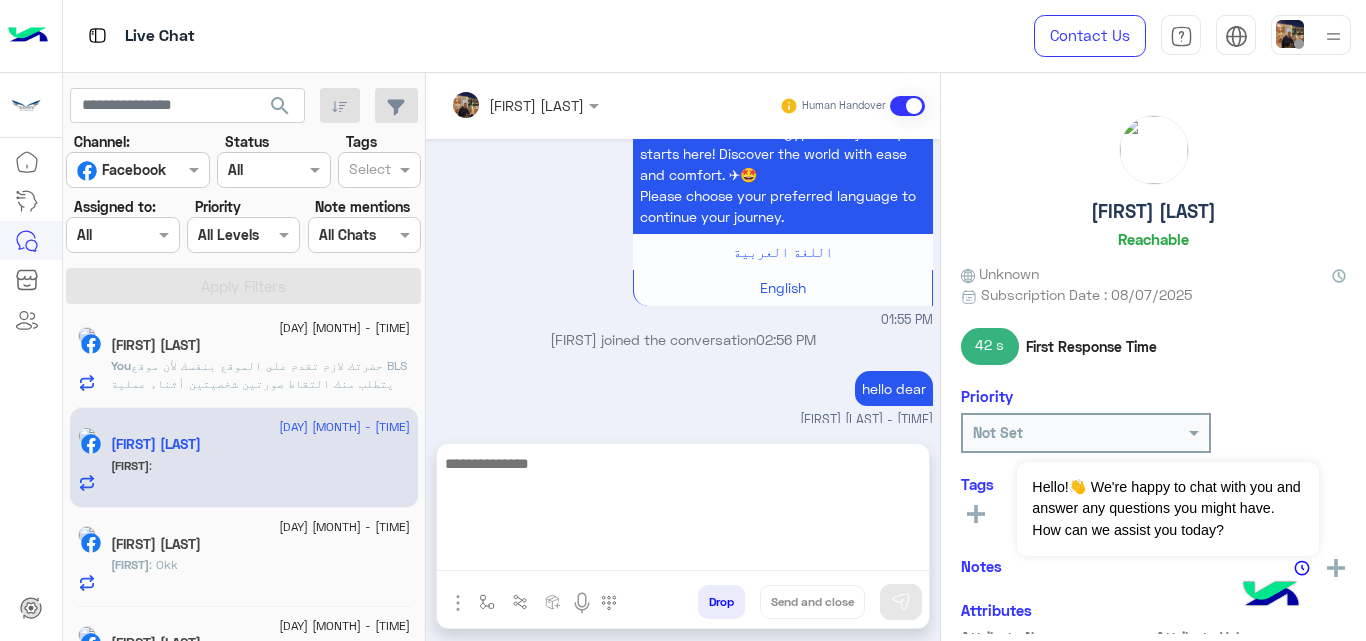 click at bounding box center (683, 511) 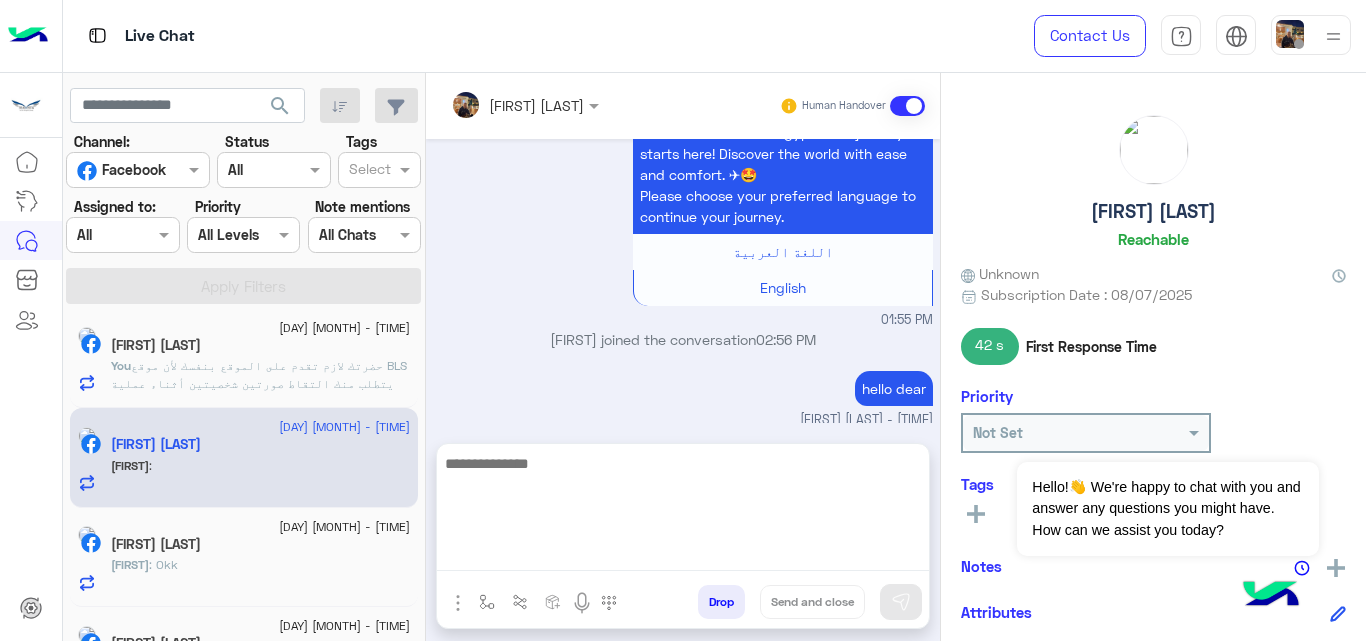 click at bounding box center [683, 511] 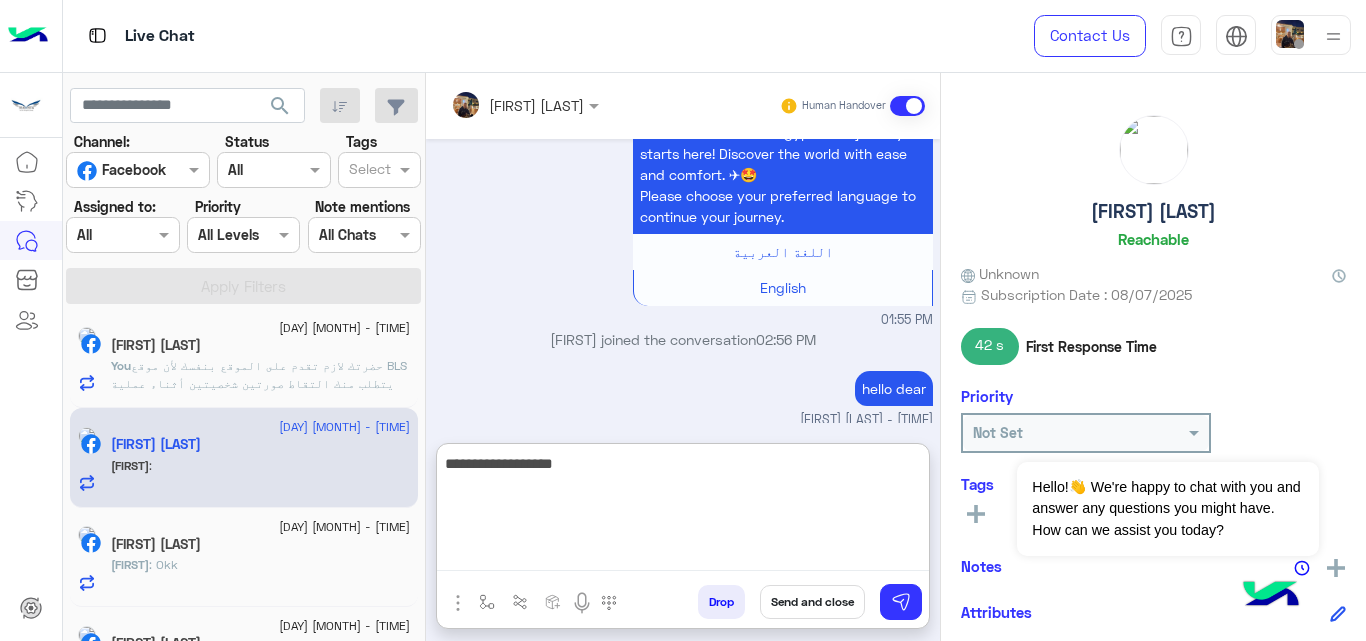 type on "**********" 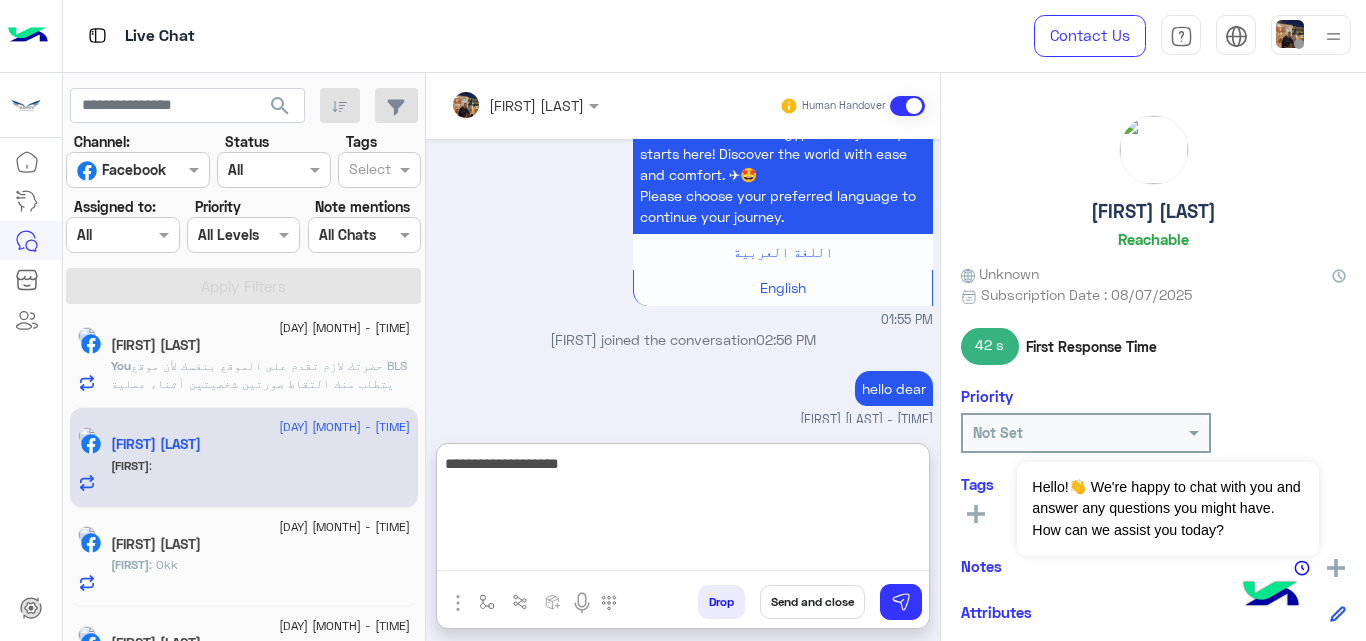 type 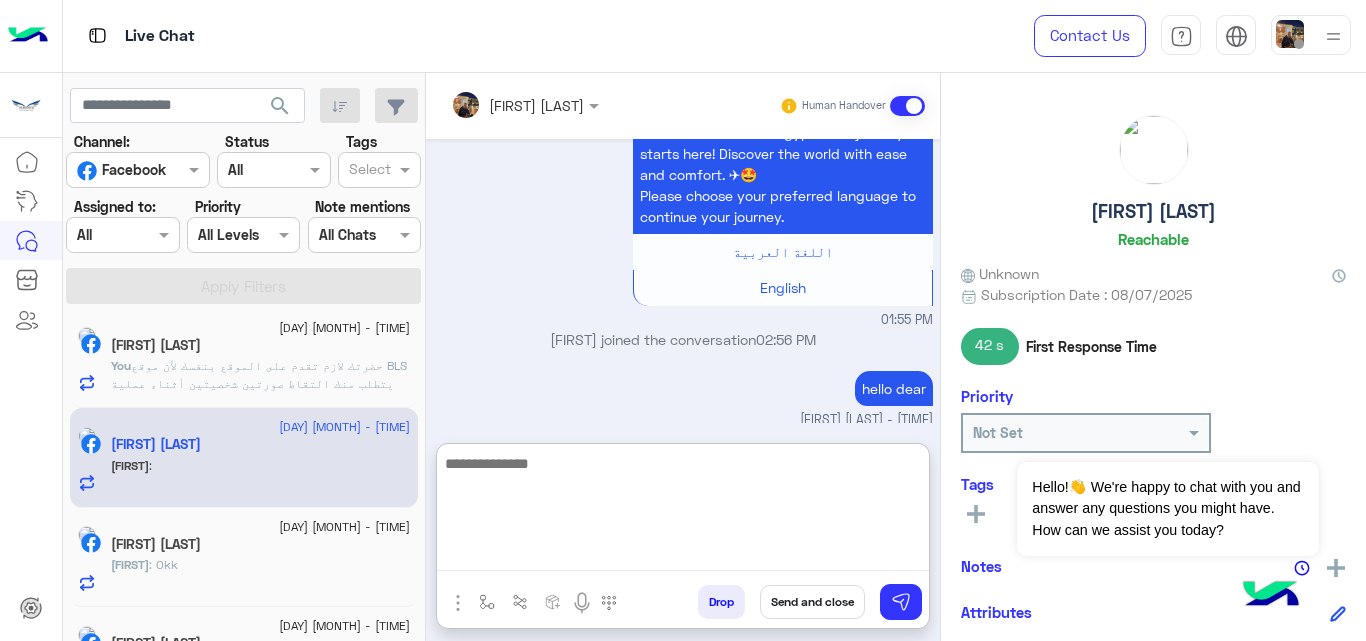 scroll, scrollTop: 432, scrollLeft: 0, axis: vertical 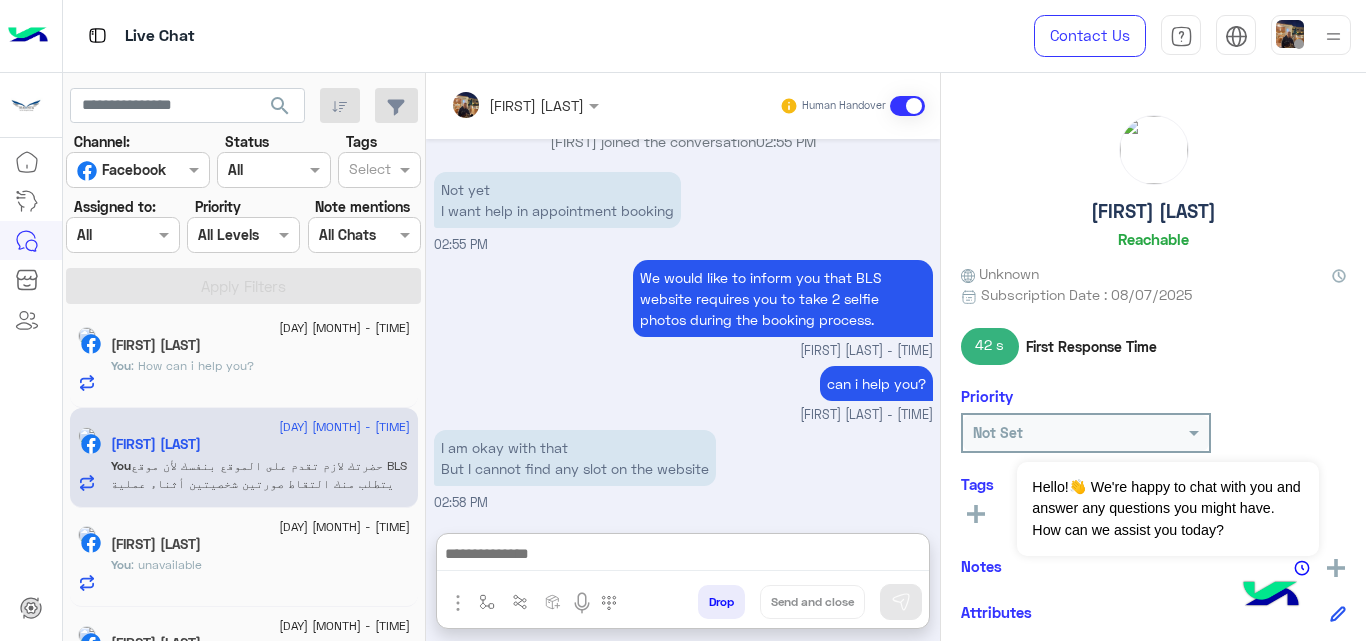 click on "[FIRST] [LAST]" 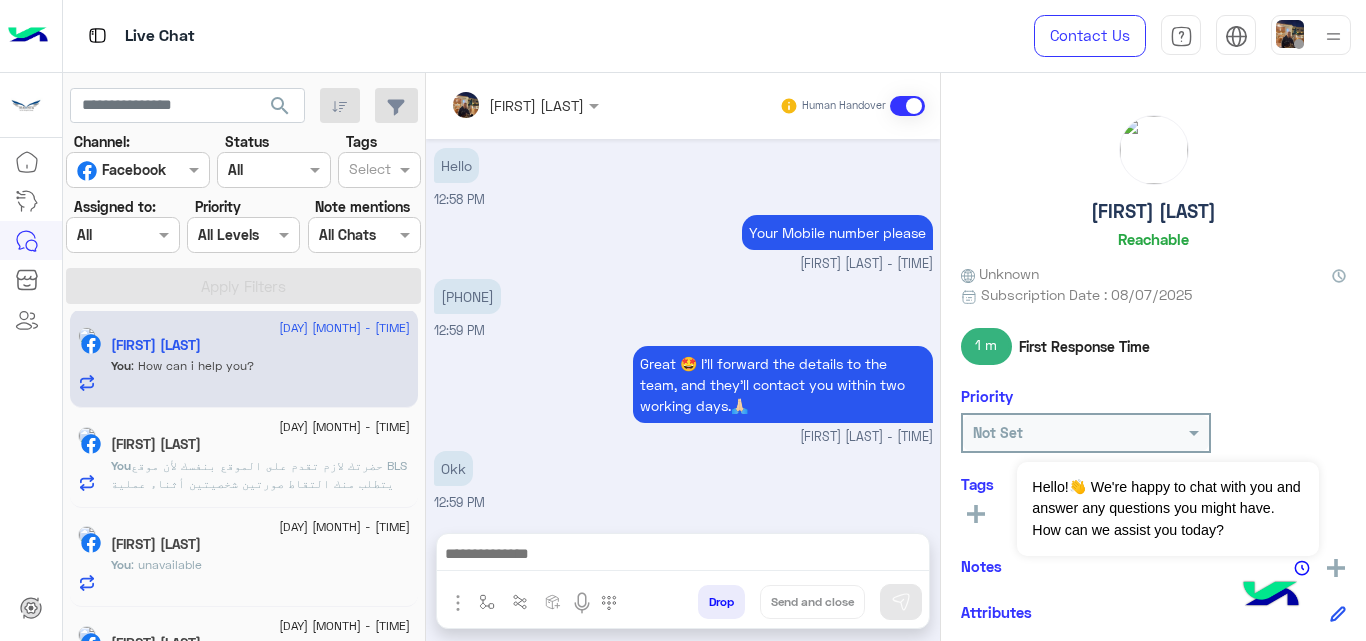 scroll, scrollTop: 1527, scrollLeft: 0, axis: vertical 